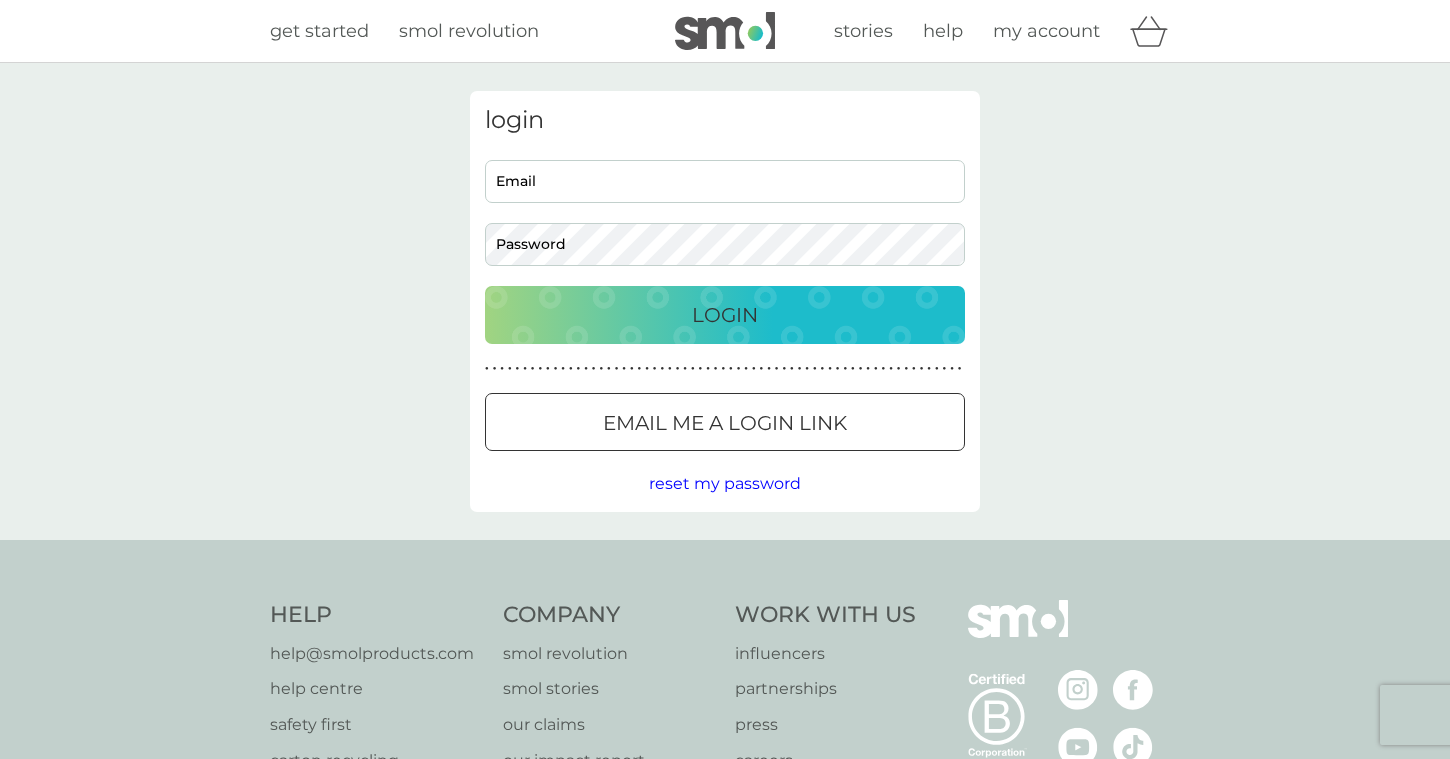 scroll, scrollTop: 0, scrollLeft: 0, axis: both 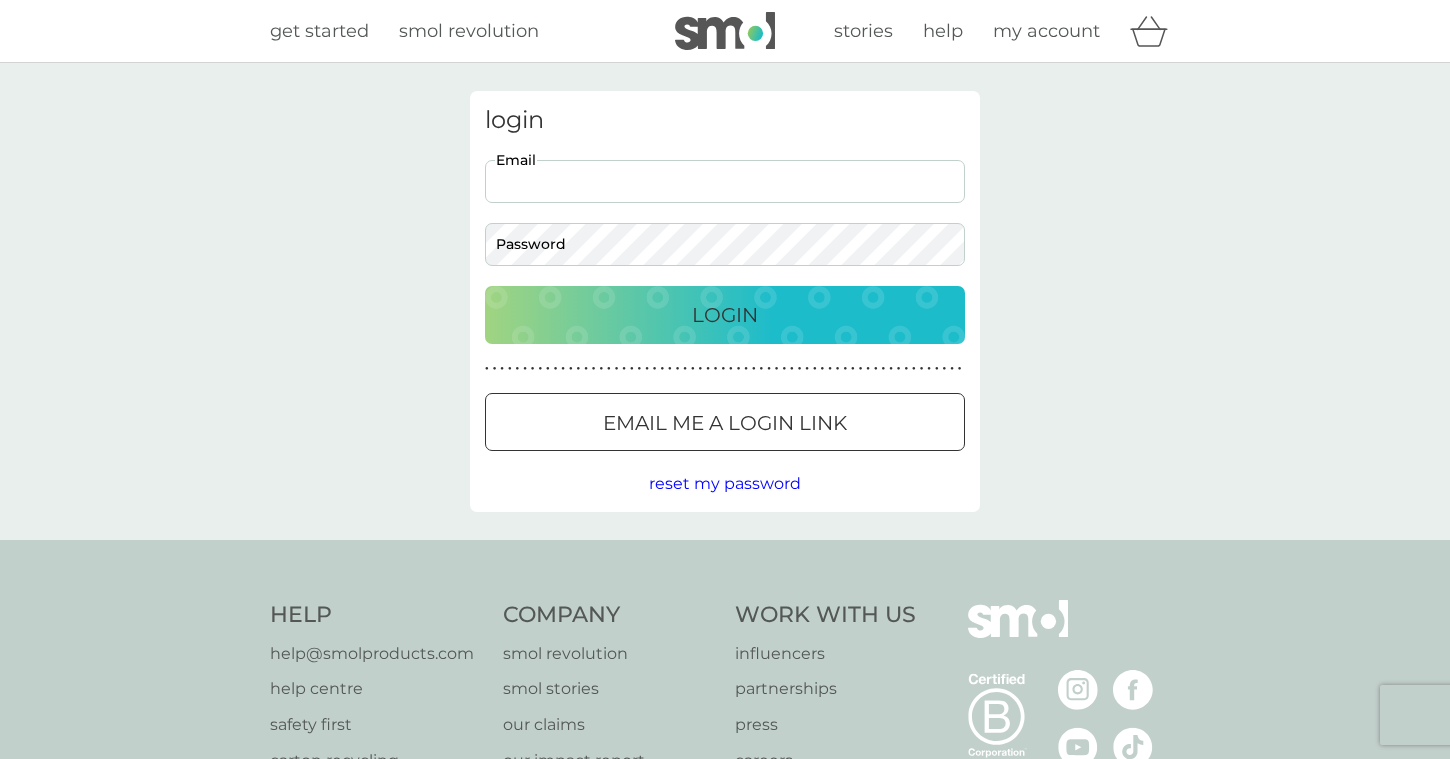 type on "[USERNAME]@example.com" 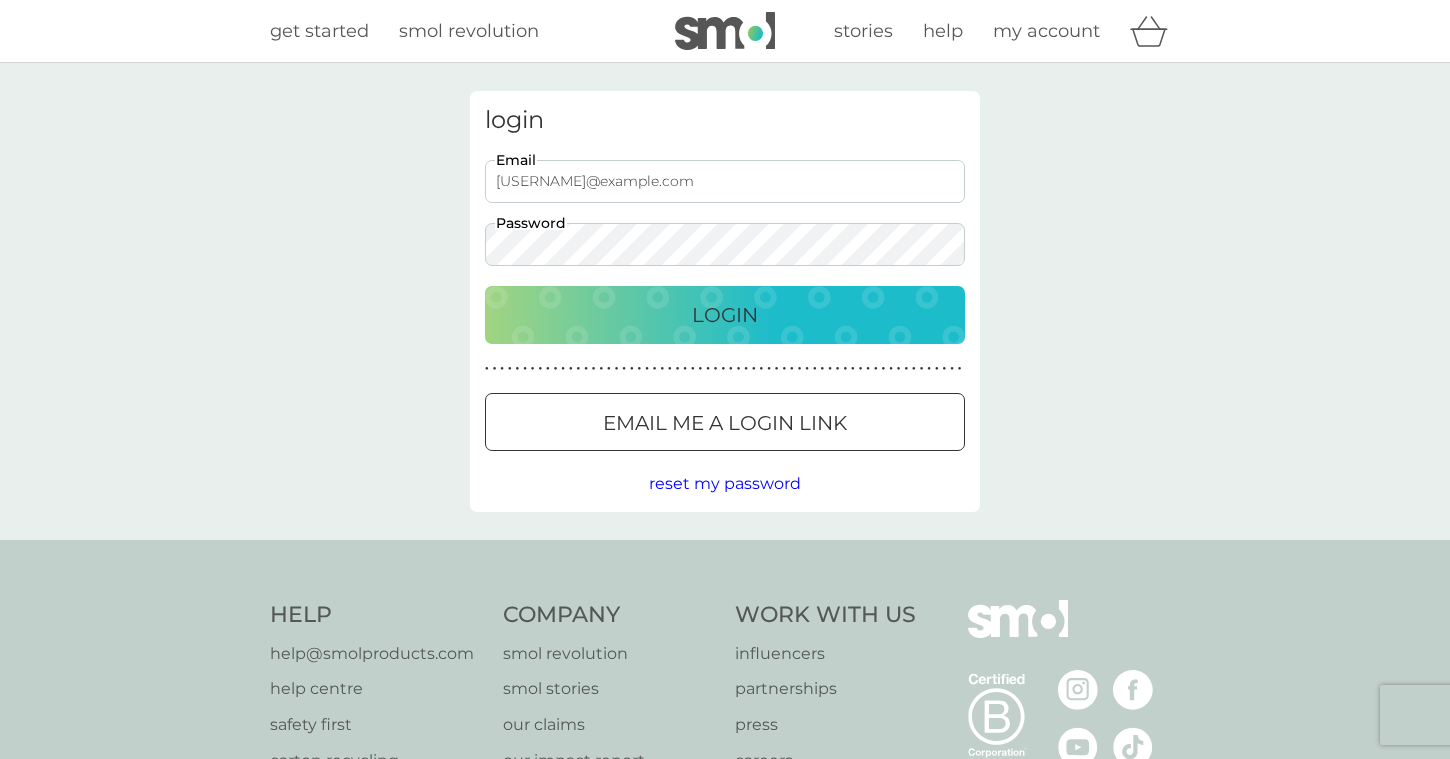 click on "Login" at bounding box center (725, 315) 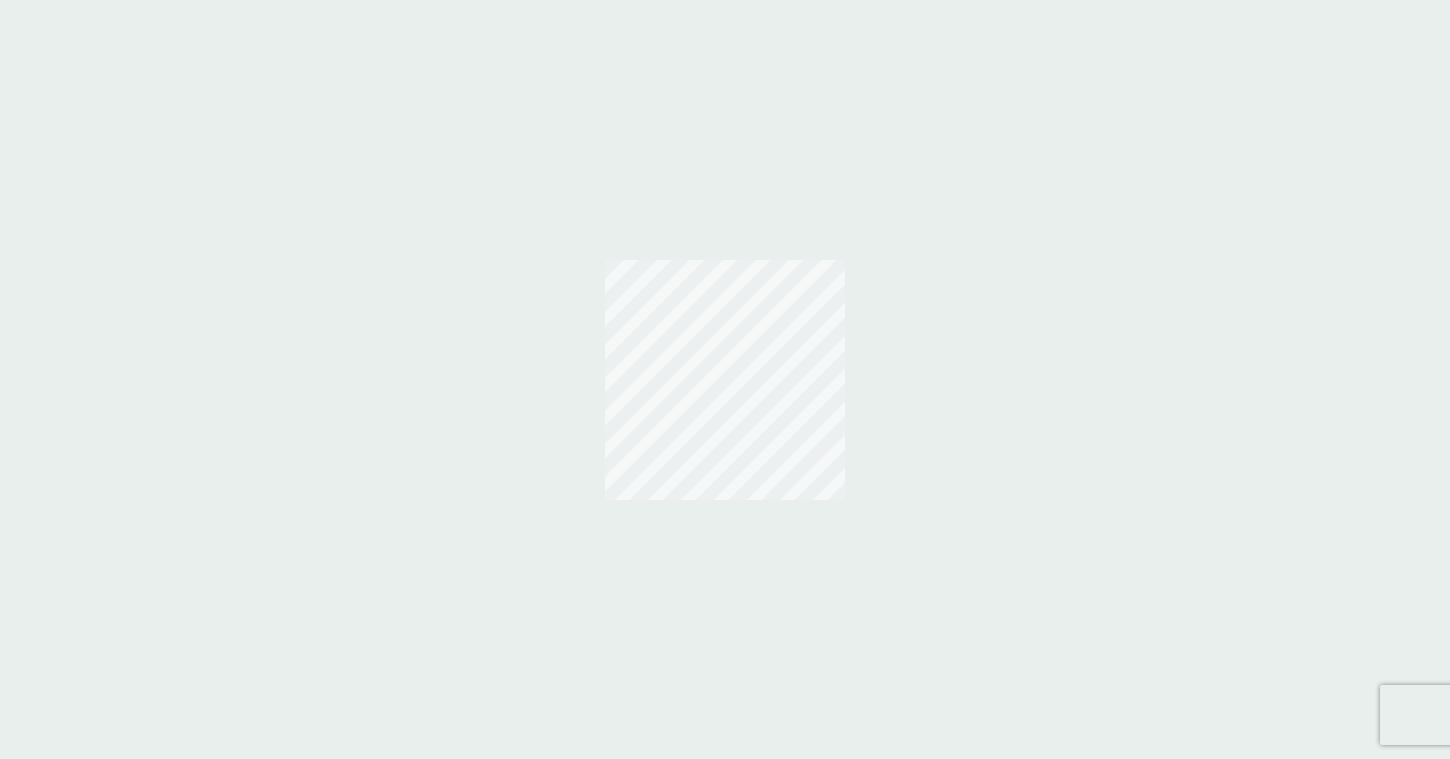 scroll, scrollTop: 0, scrollLeft: 0, axis: both 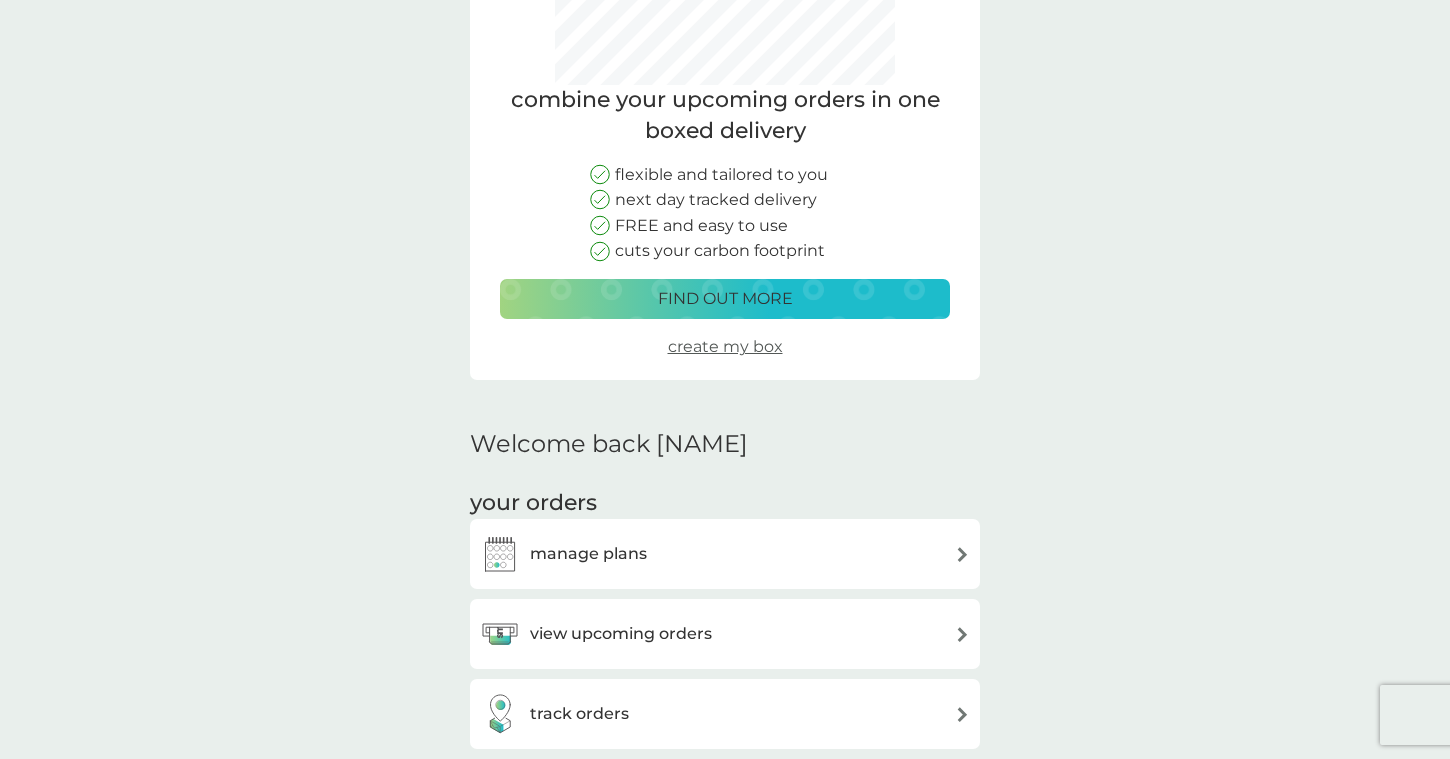 click on "view upcoming orders" at bounding box center (621, 634) 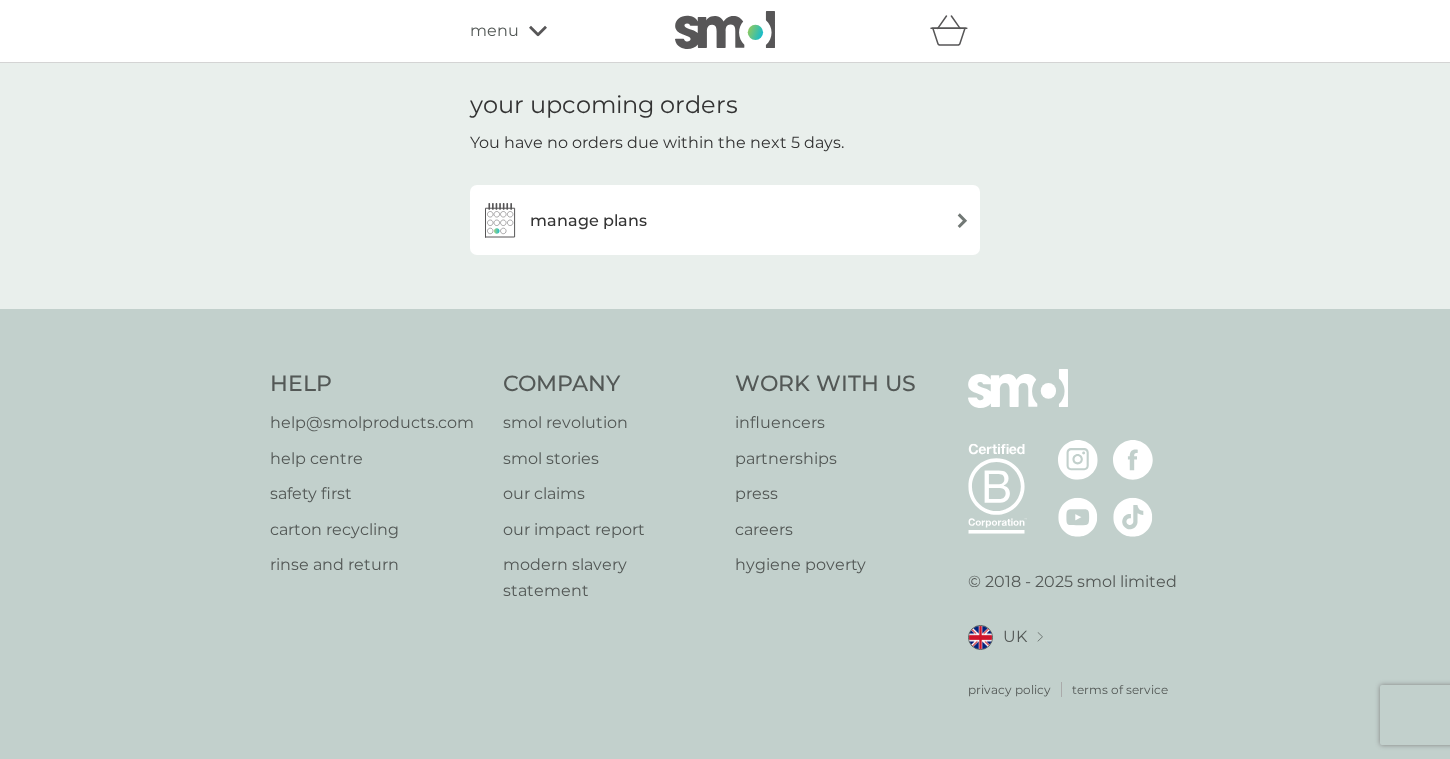 click on "manage plans" at bounding box center (725, 220) 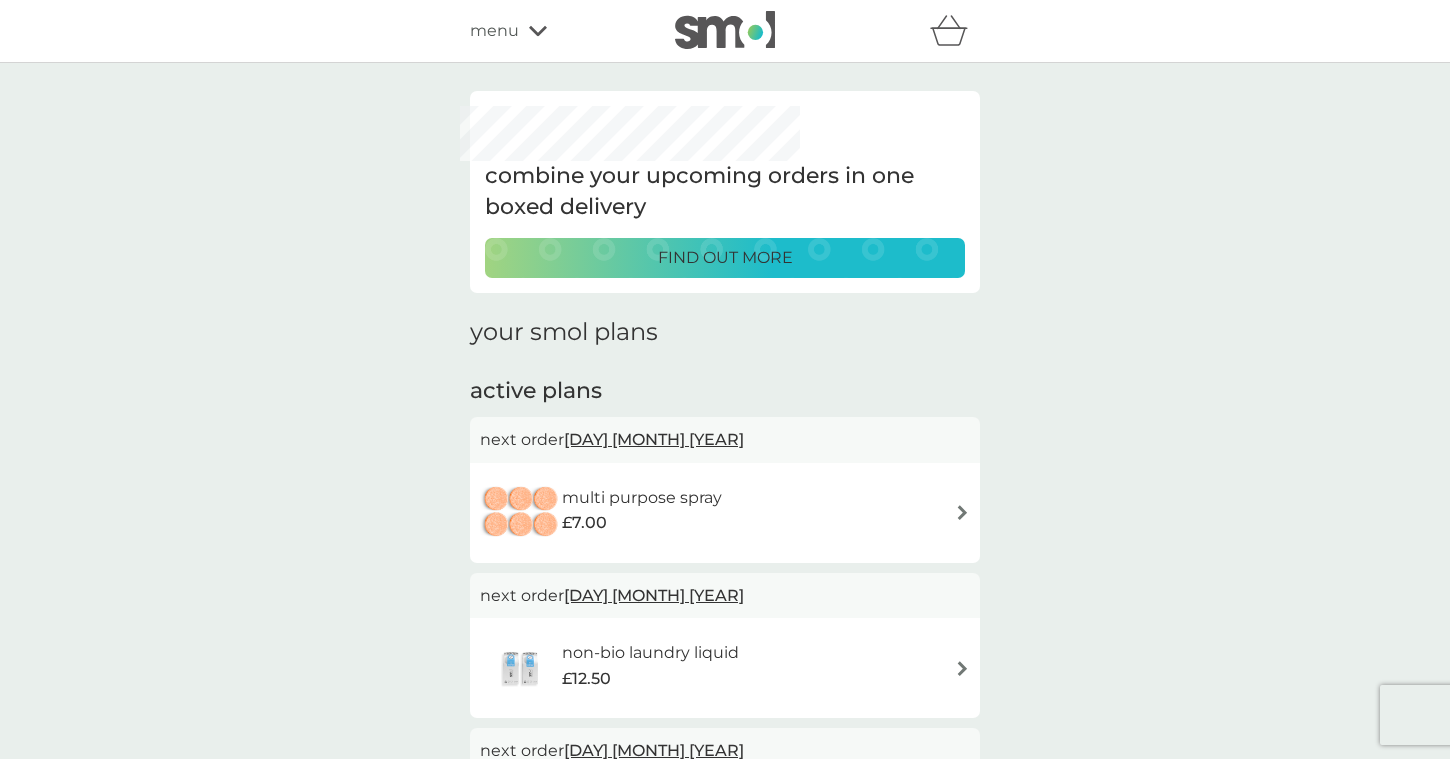 click on "[DAY] [MONTH] [YEAR]" at bounding box center (654, 439) 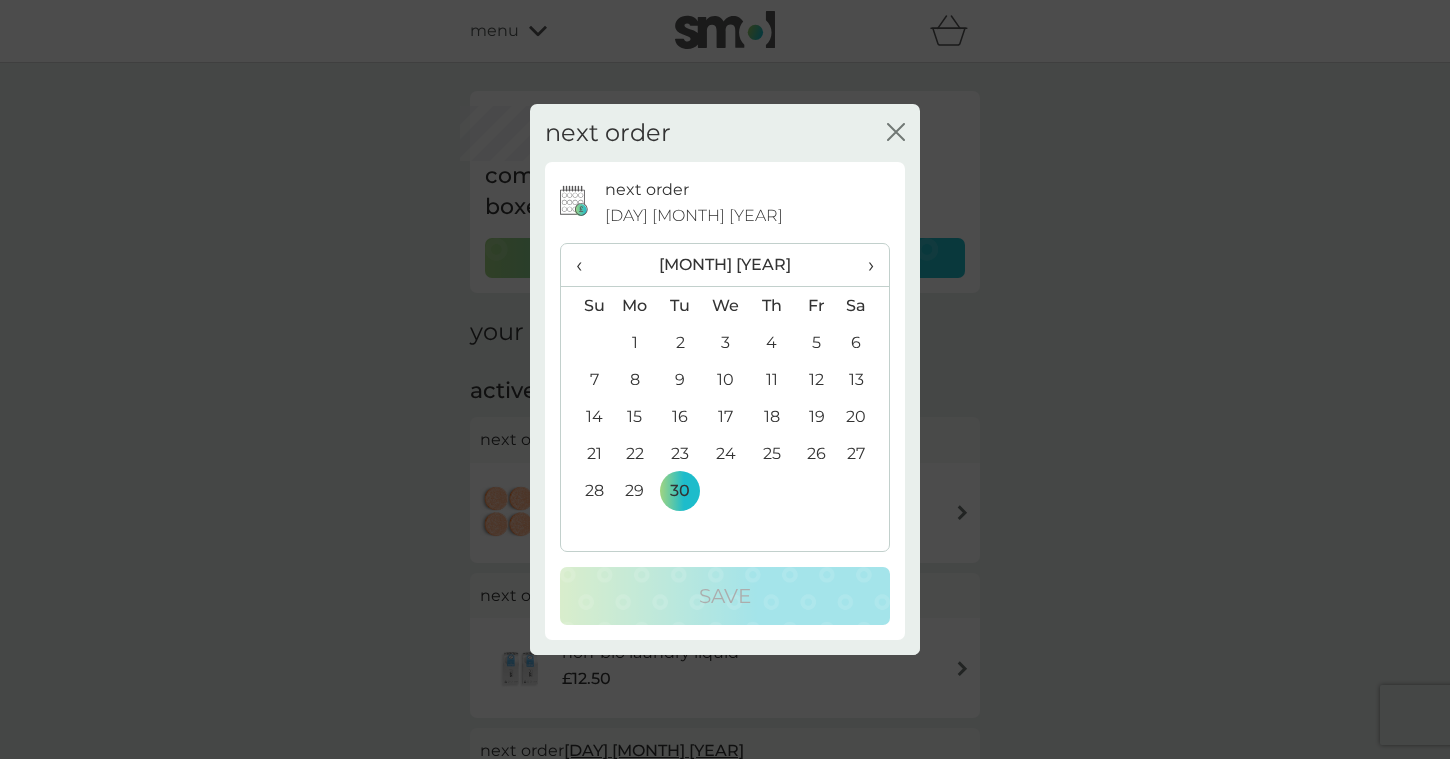 click on "‹" at bounding box center [586, 265] 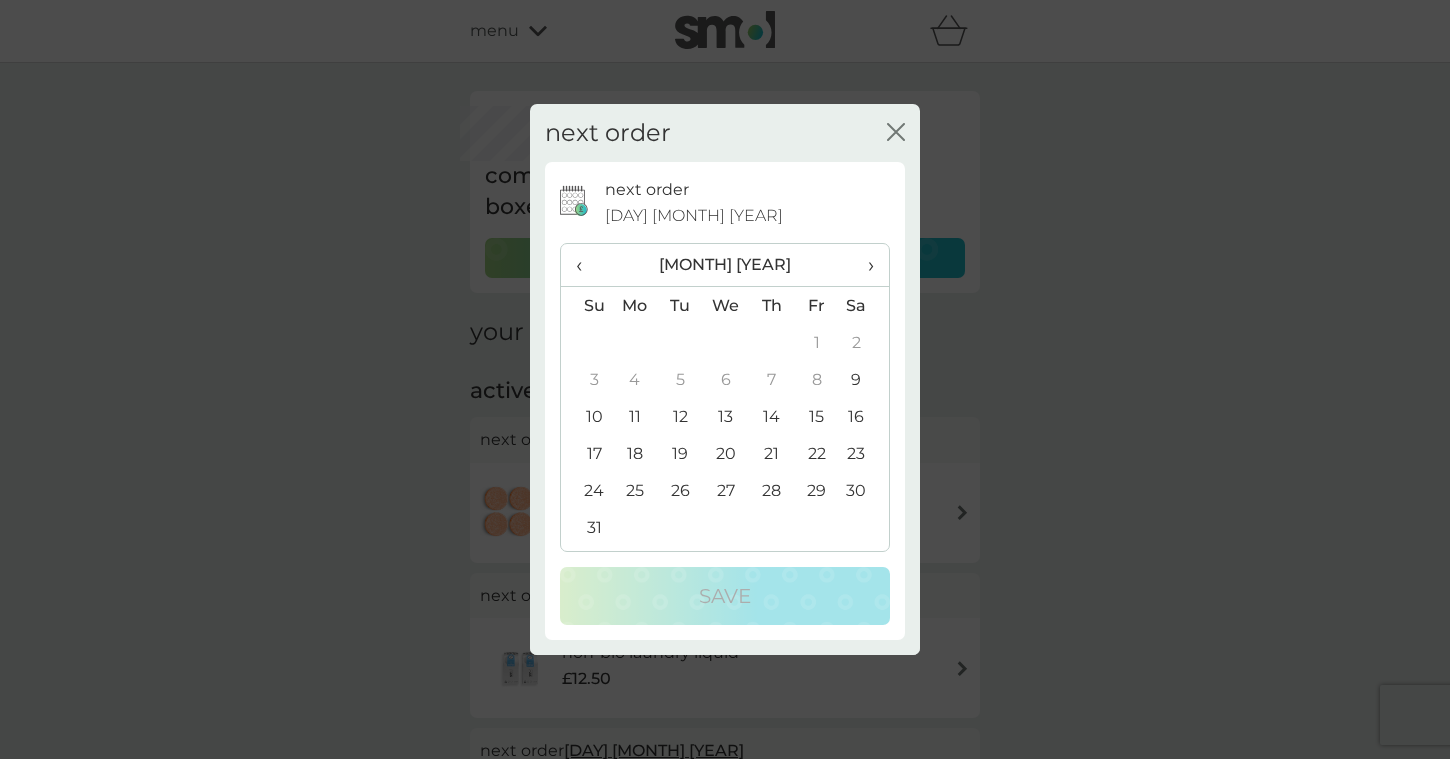 click on "10" at bounding box center (586, 416) 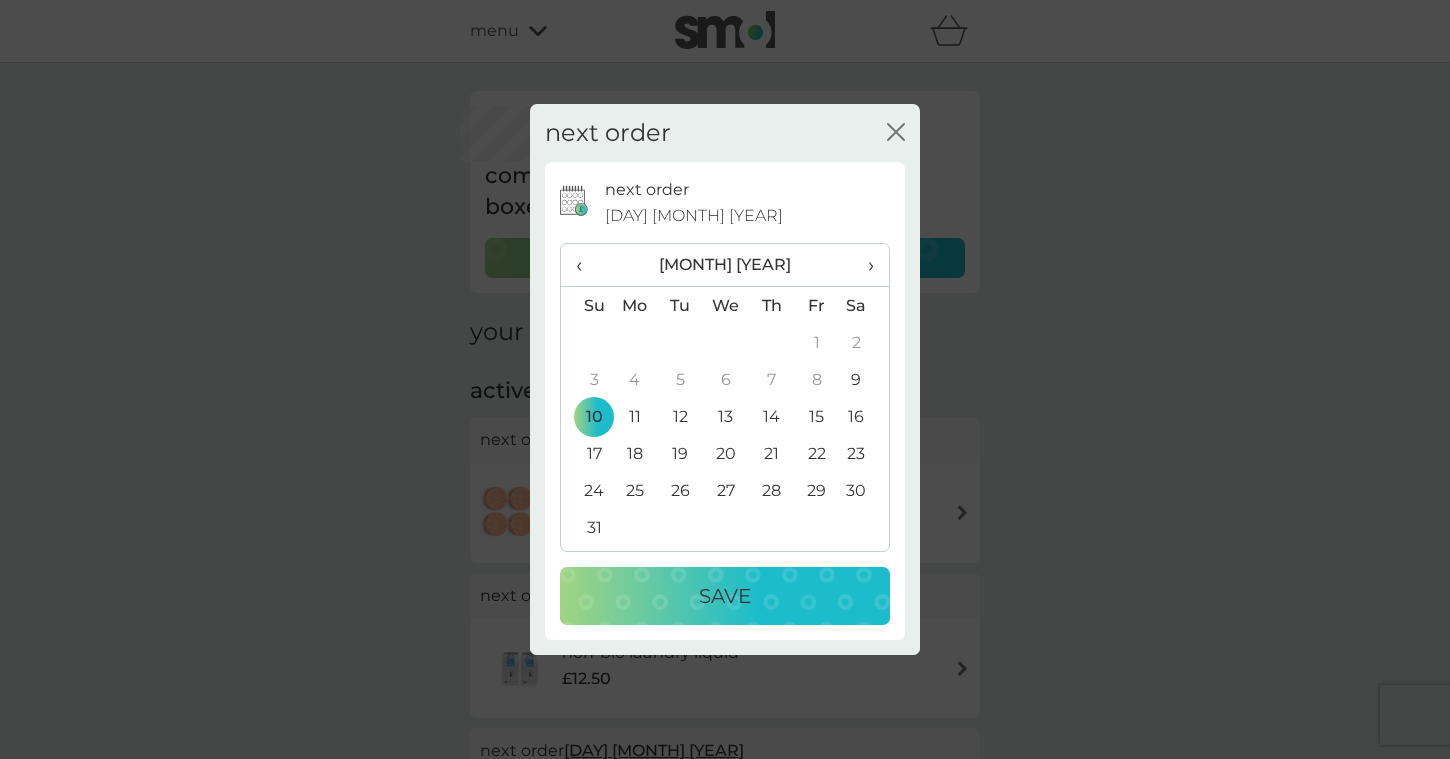 click on "9" at bounding box center [864, 379] 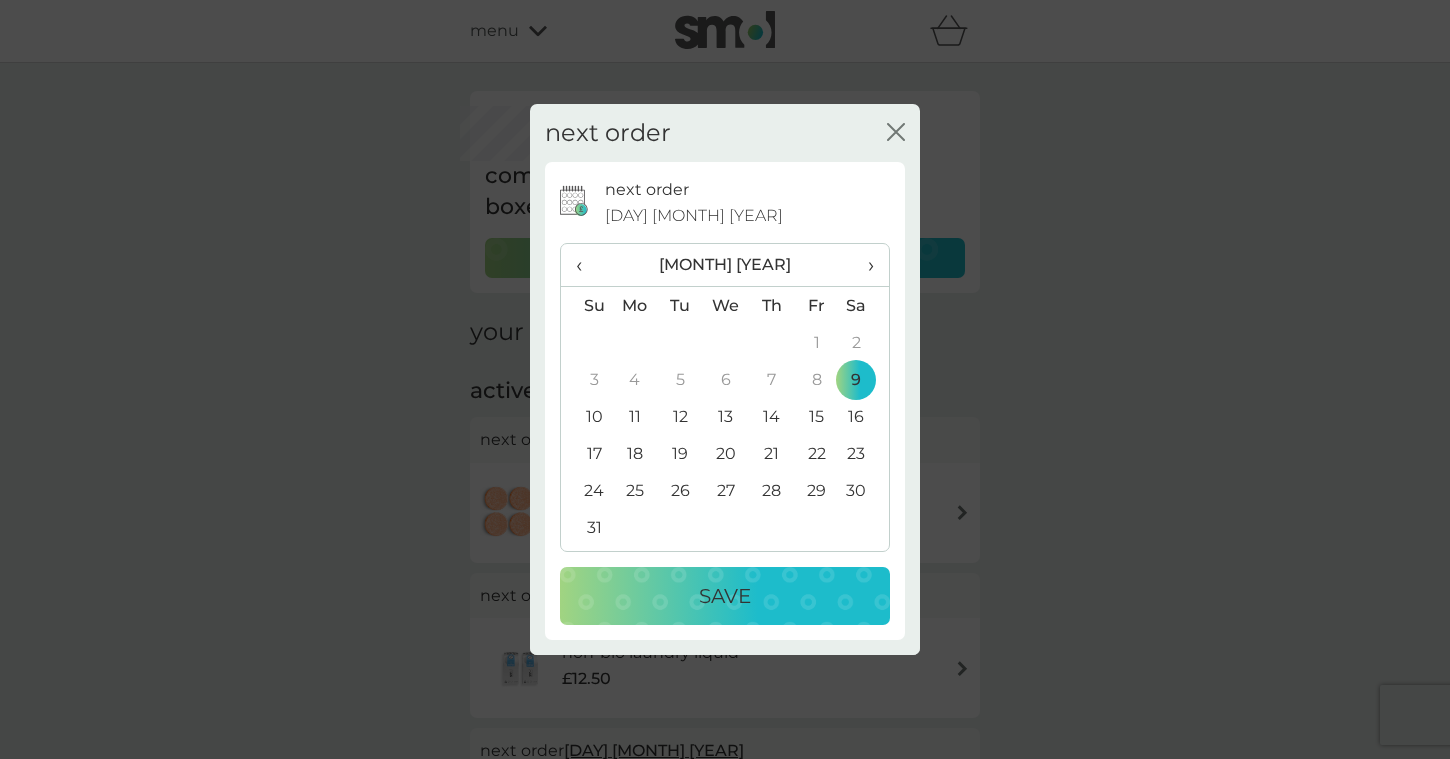 click on "Save" at bounding box center (725, 596) 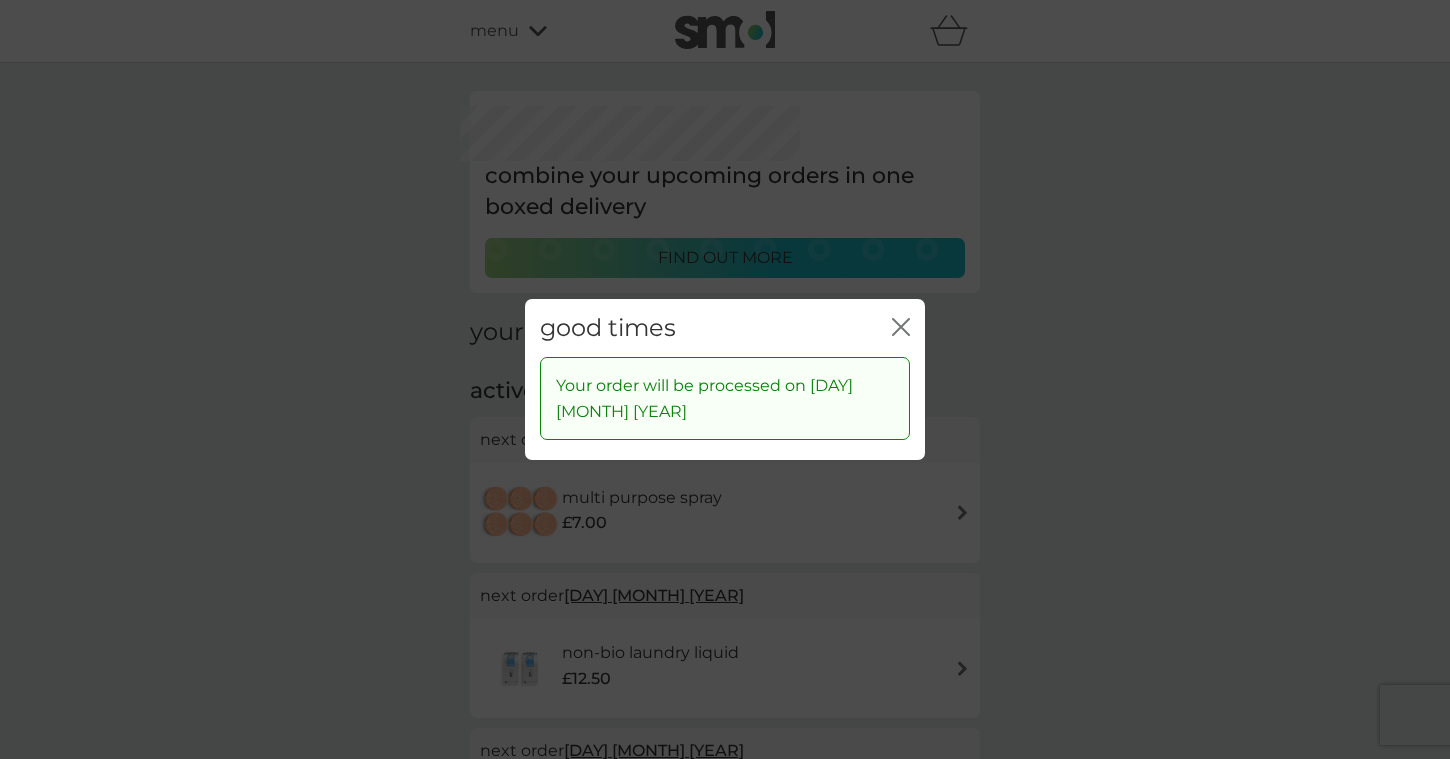 click 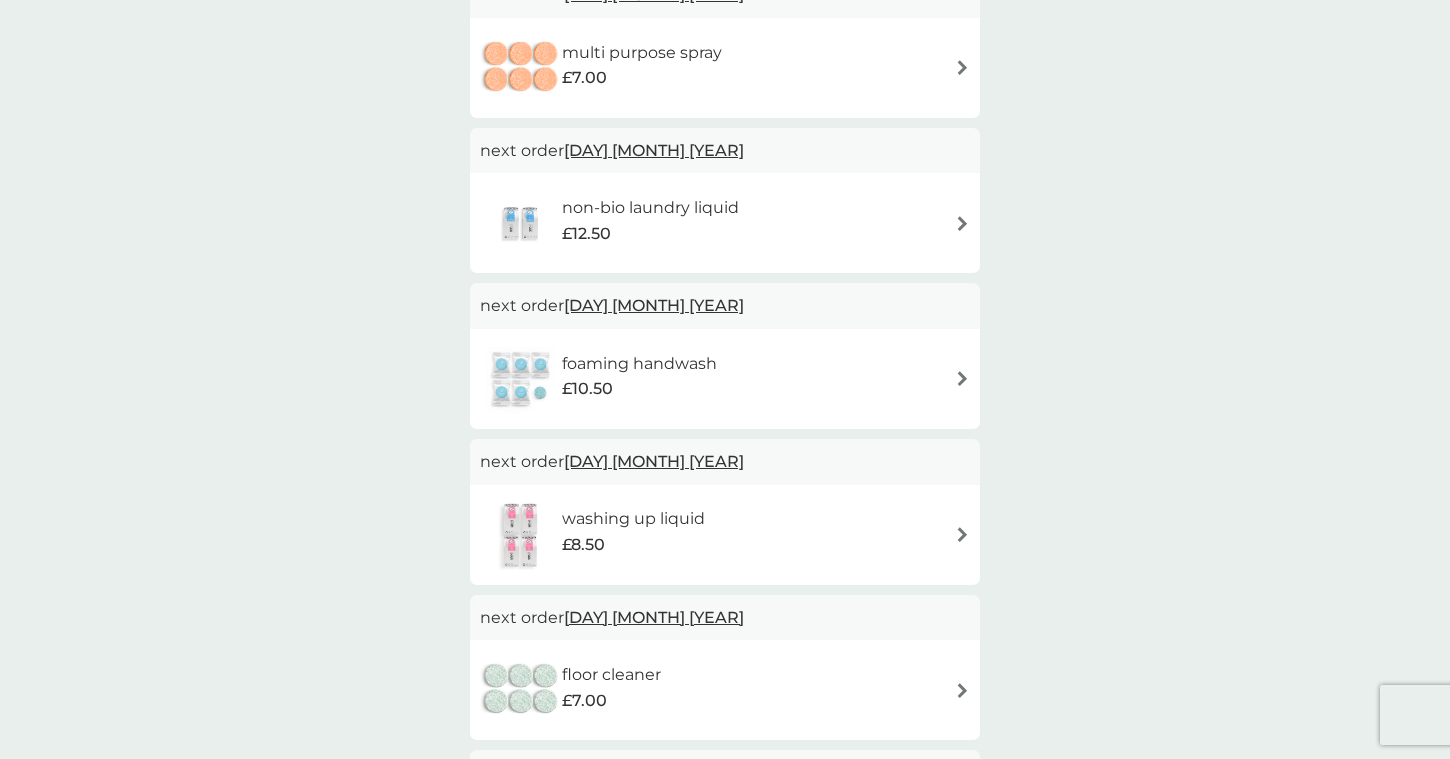 scroll, scrollTop: 447, scrollLeft: 0, axis: vertical 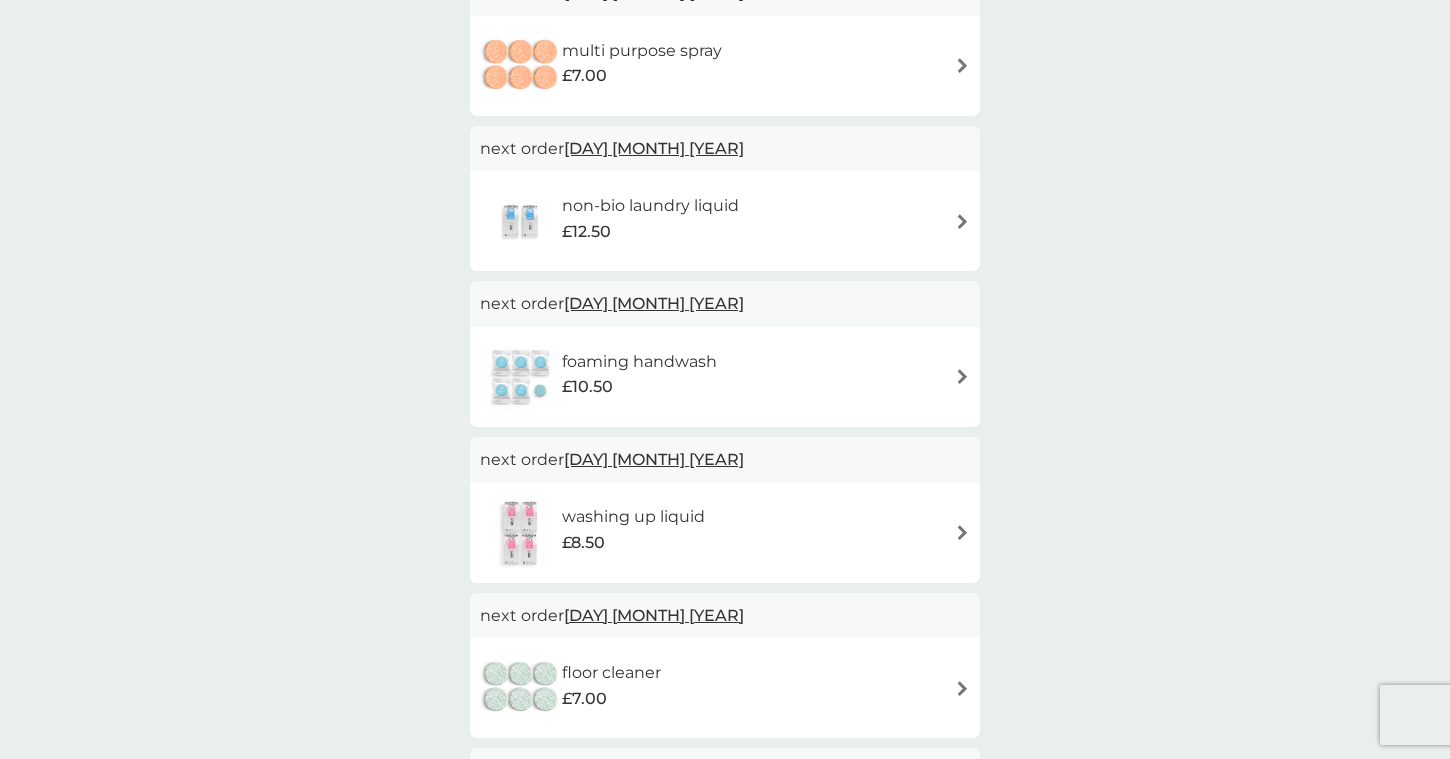 click on "[DAY] [MONTH] [YEAR]" at bounding box center (654, 303) 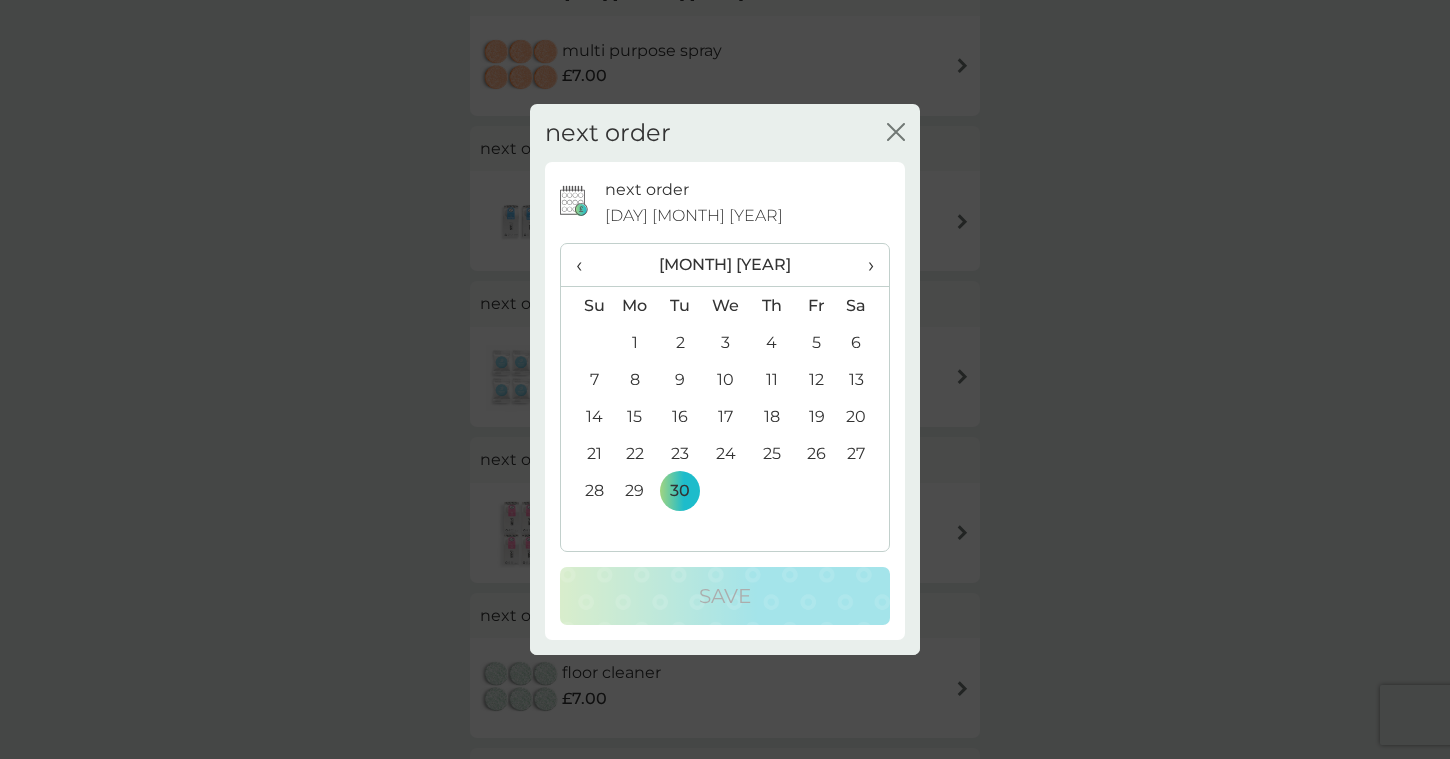 click on "‹" at bounding box center (586, 265) 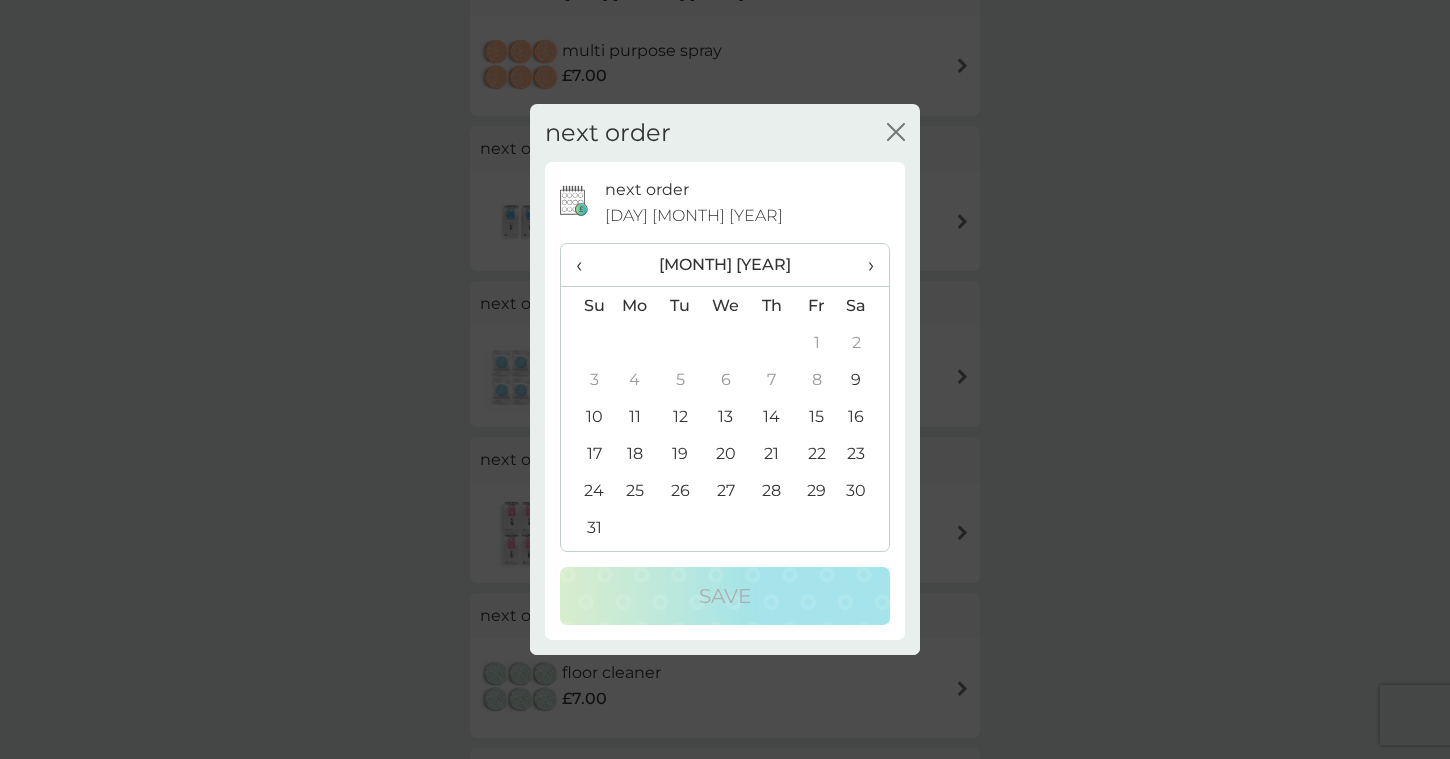 click on "9" at bounding box center (864, 379) 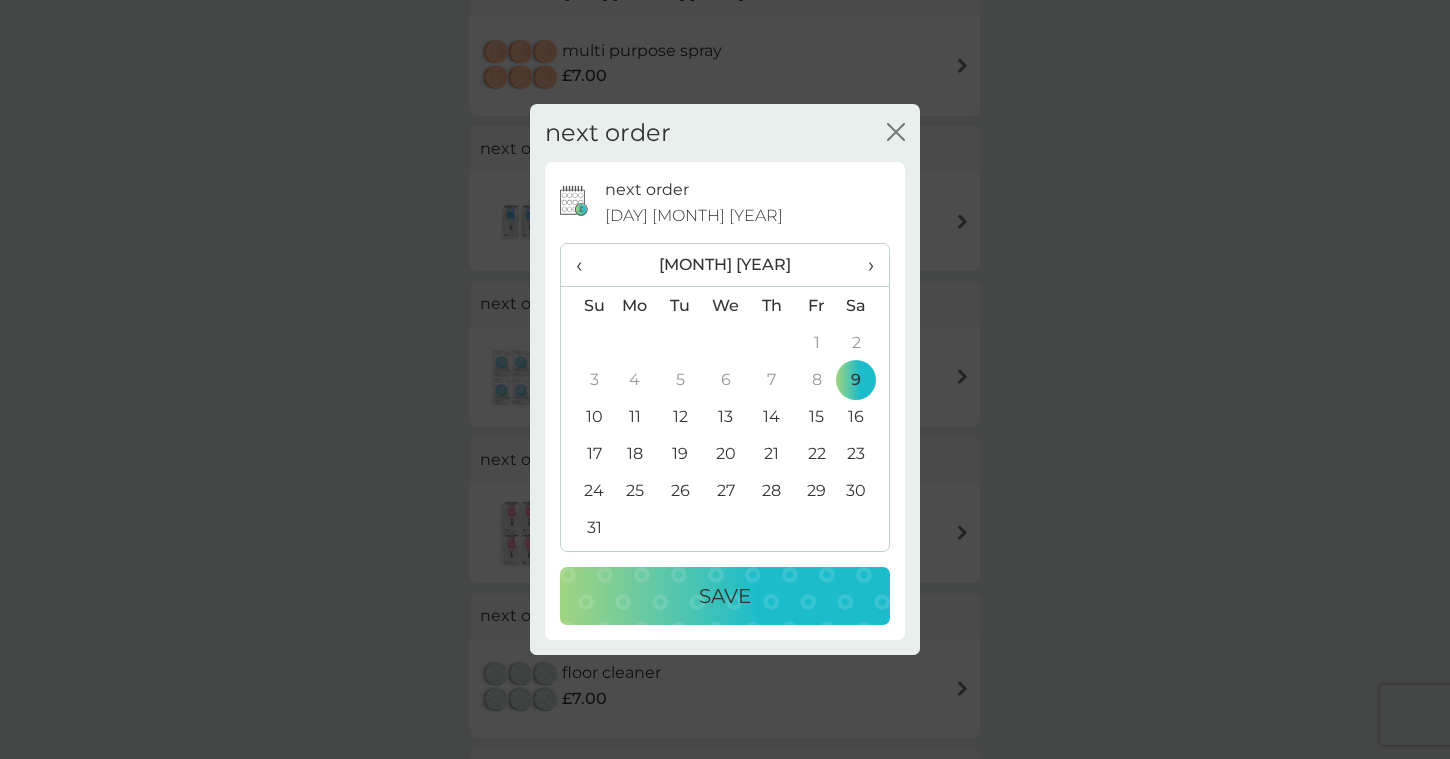 click on "Save" at bounding box center [725, 596] 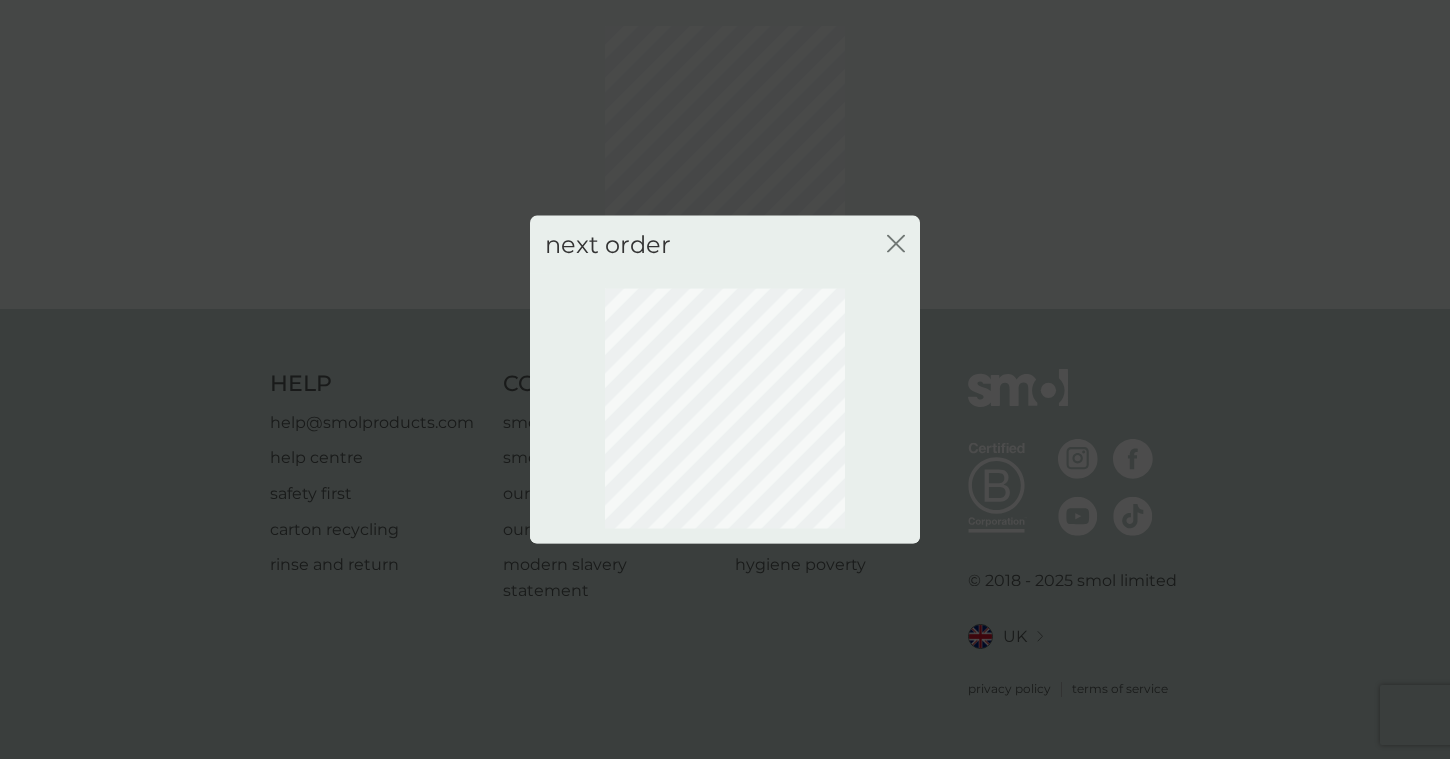 scroll, scrollTop: 78, scrollLeft: 0, axis: vertical 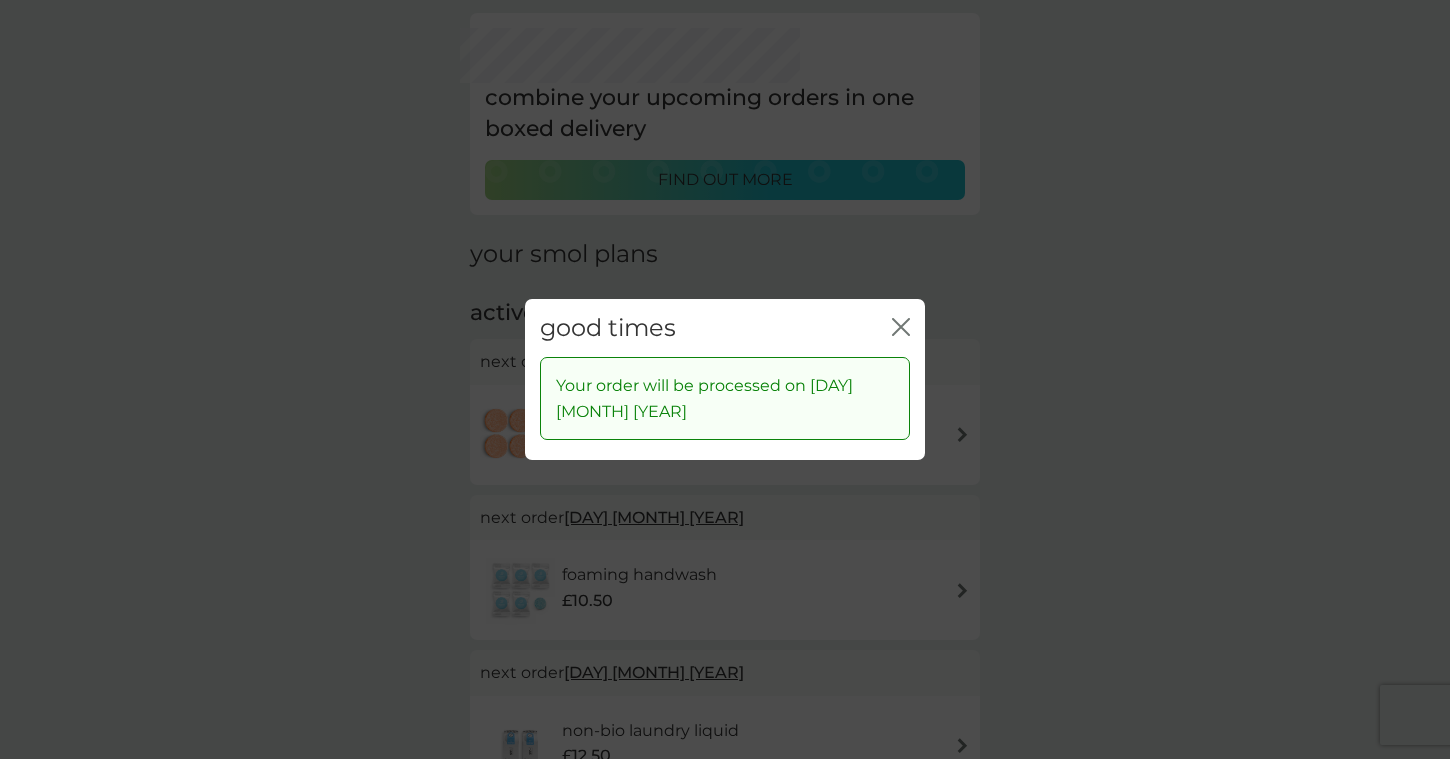 click on "close" at bounding box center (901, 328) 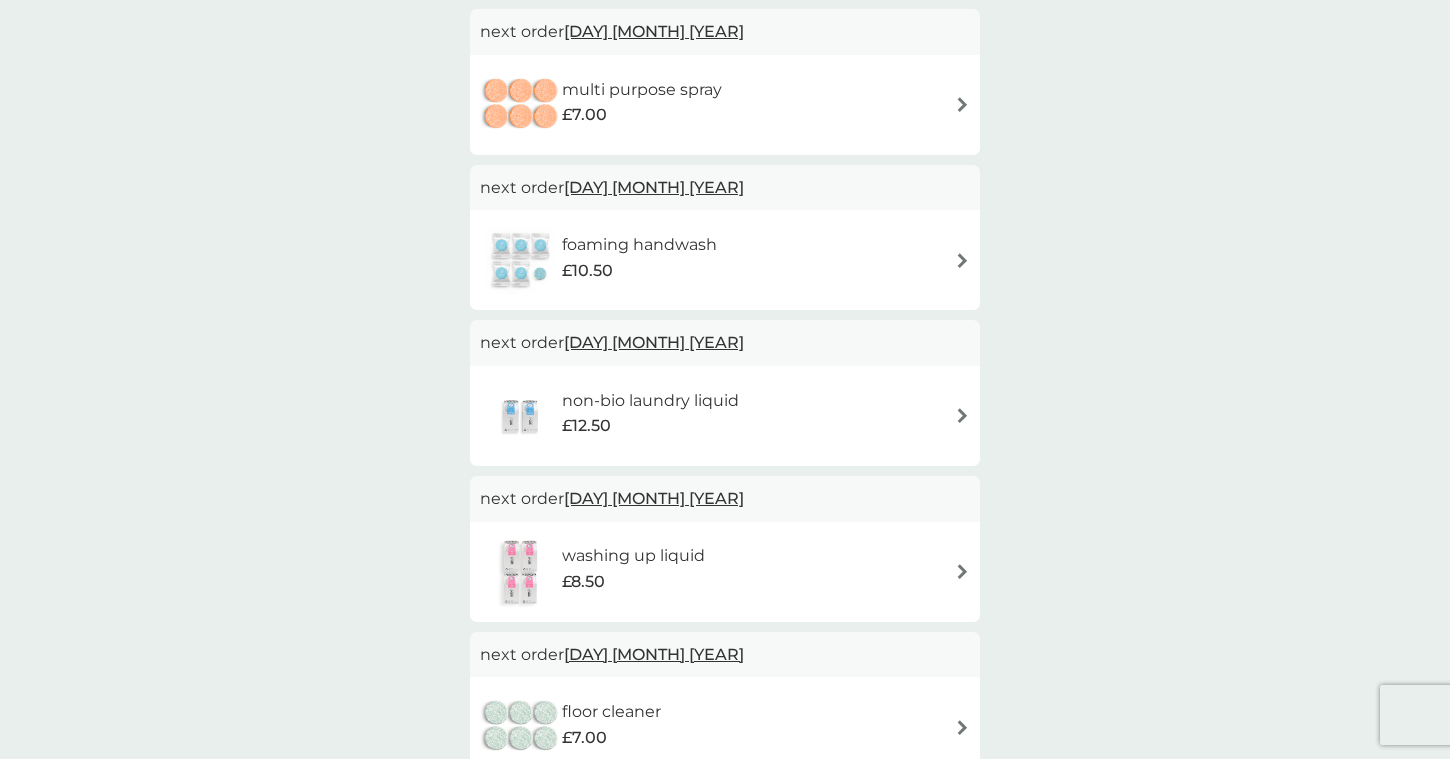 scroll, scrollTop: 423, scrollLeft: 0, axis: vertical 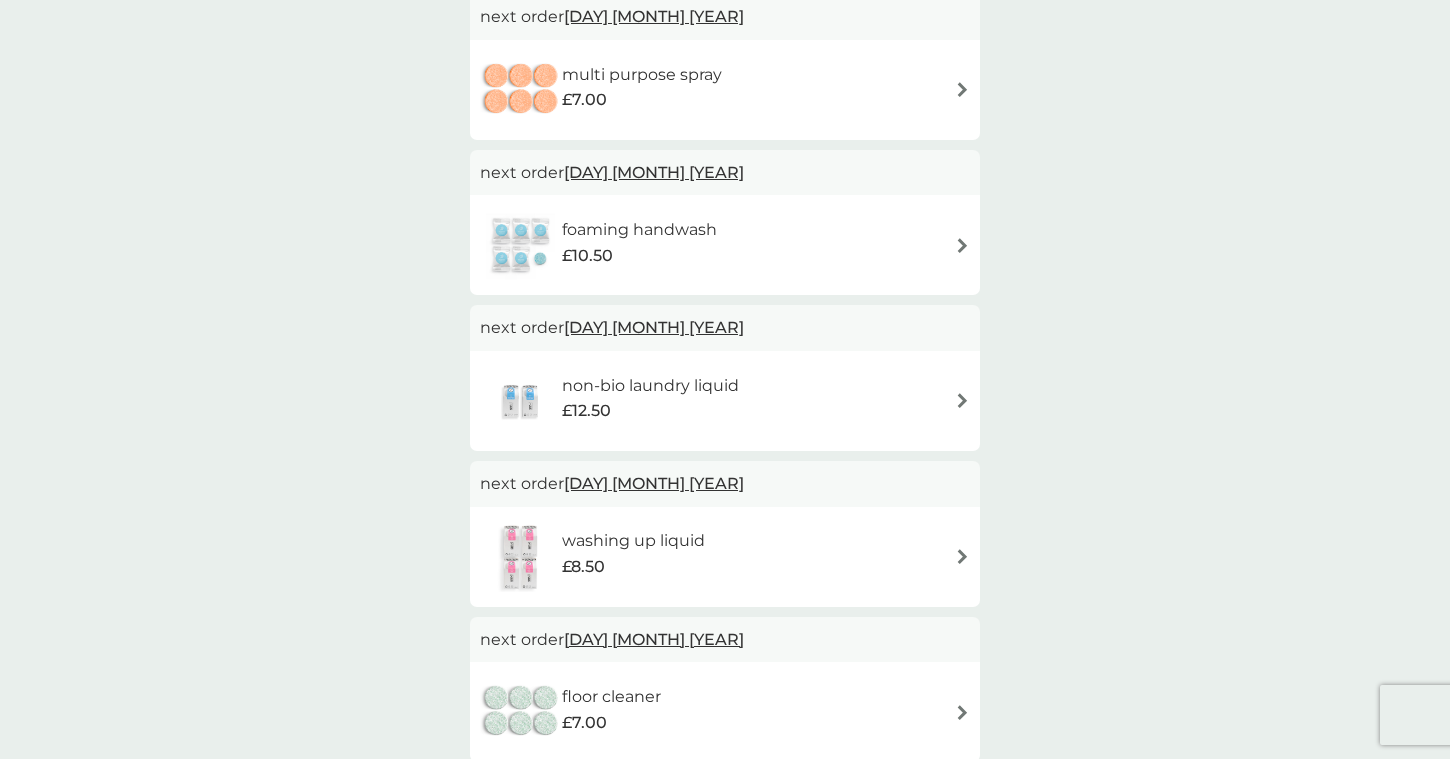 click on "[DAY] [MONTH] [YEAR]" at bounding box center [654, 483] 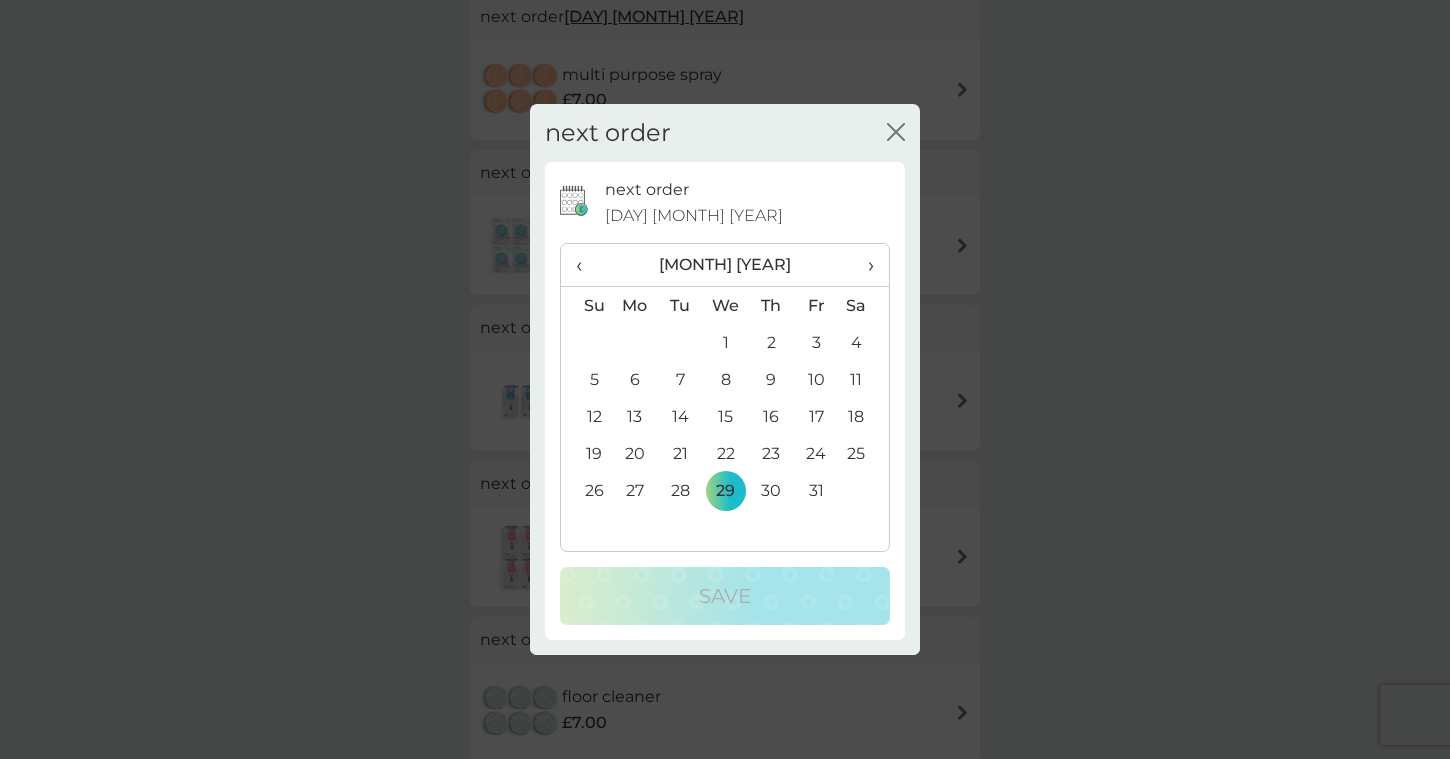 click on "›" at bounding box center (864, 265) 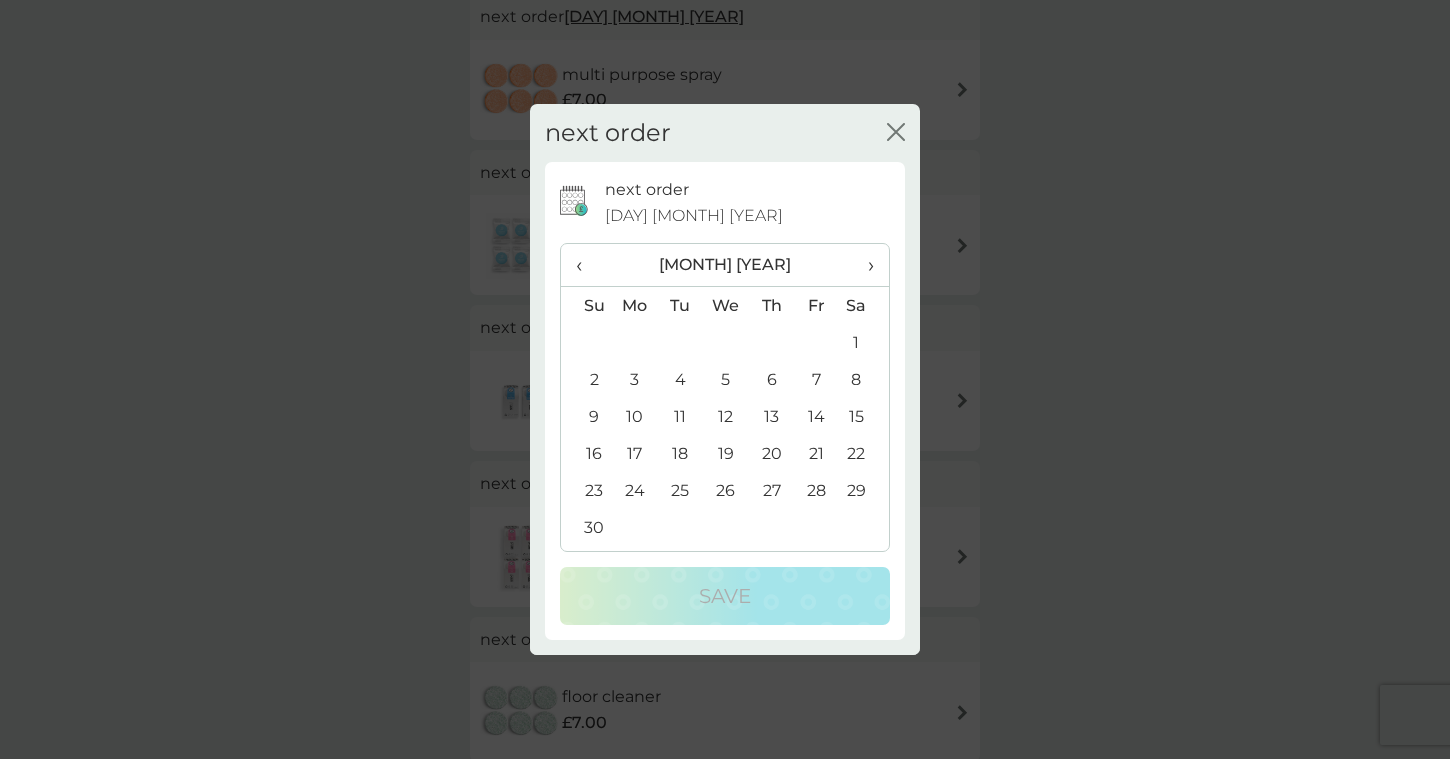 click on "›" at bounding box center [864, 265] 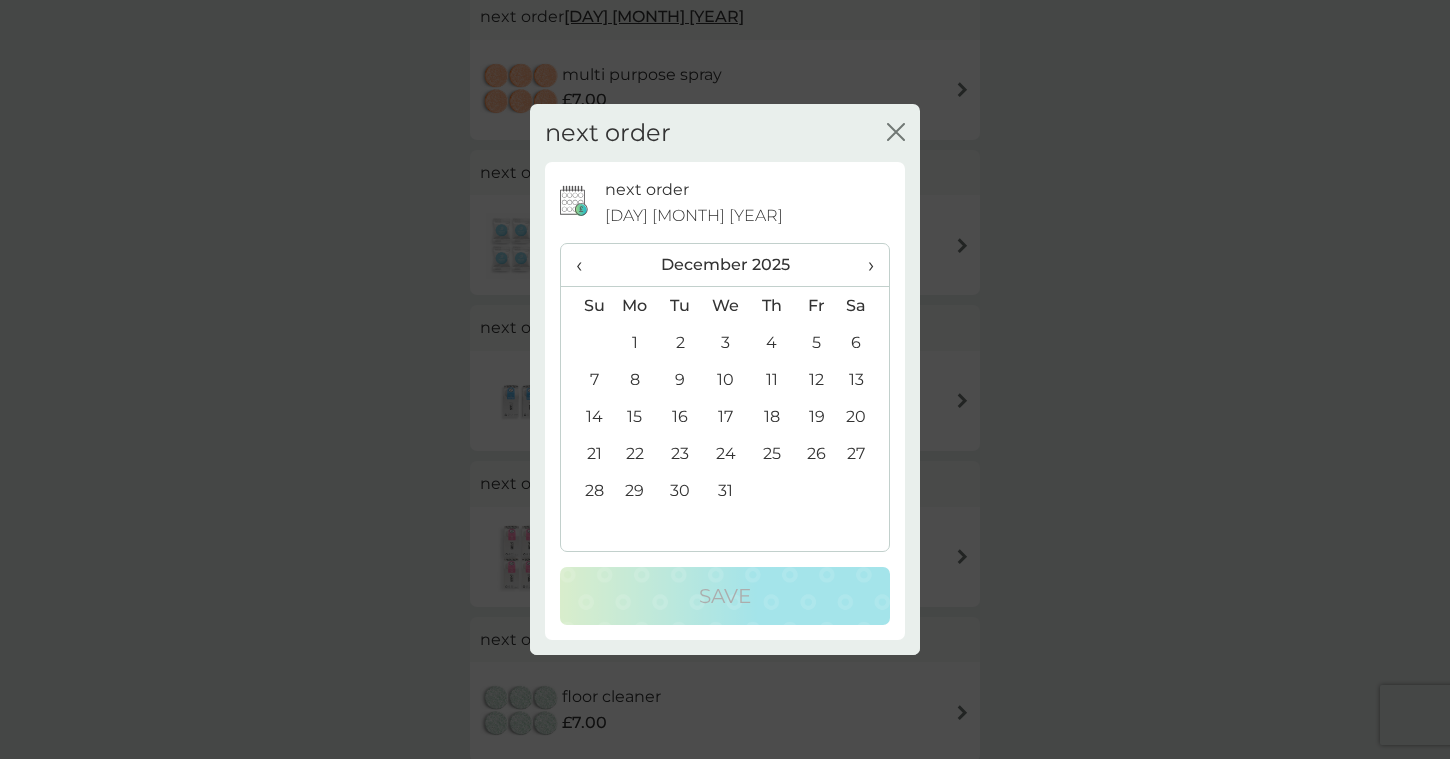 click on "1" at bounding box center [635, 342] 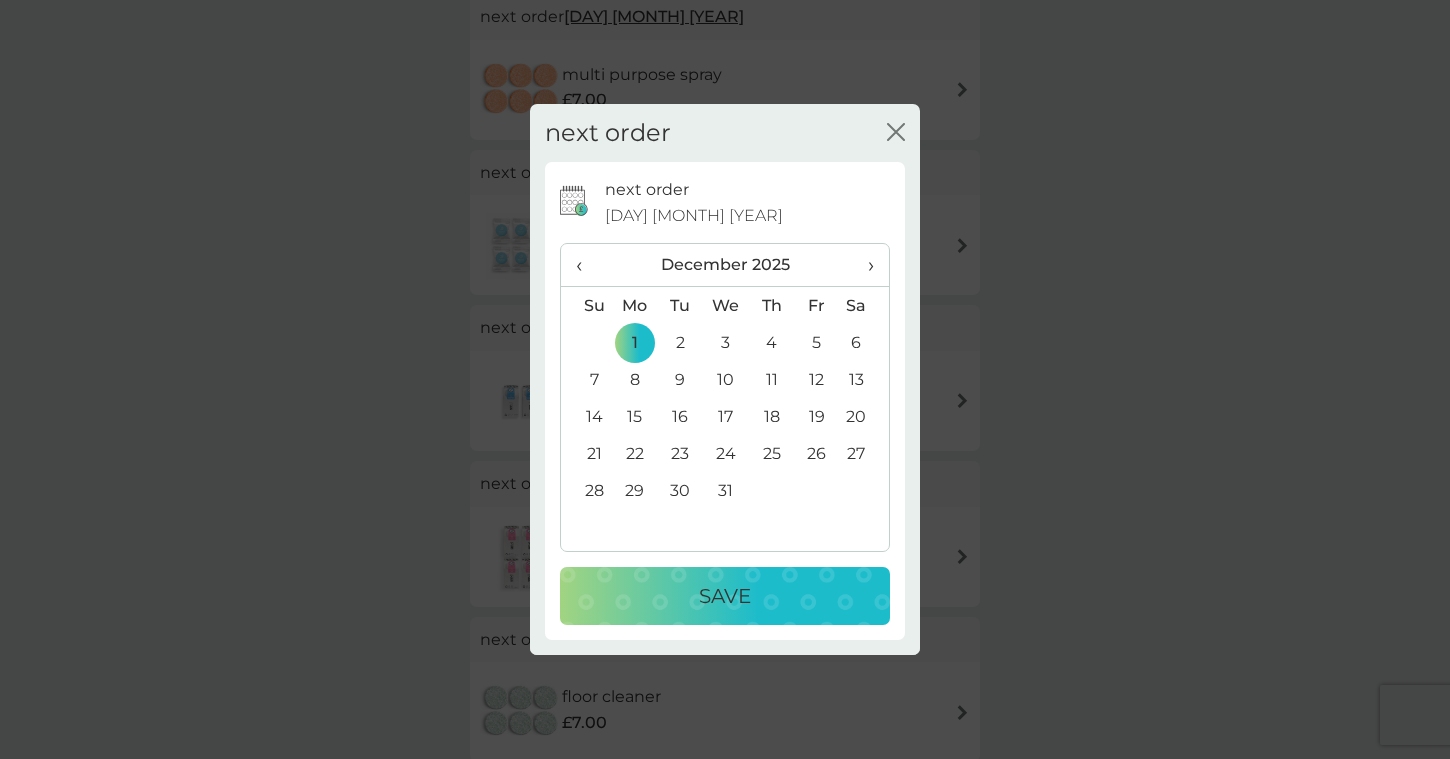 click on "Save" at bounding box center [725, 596] 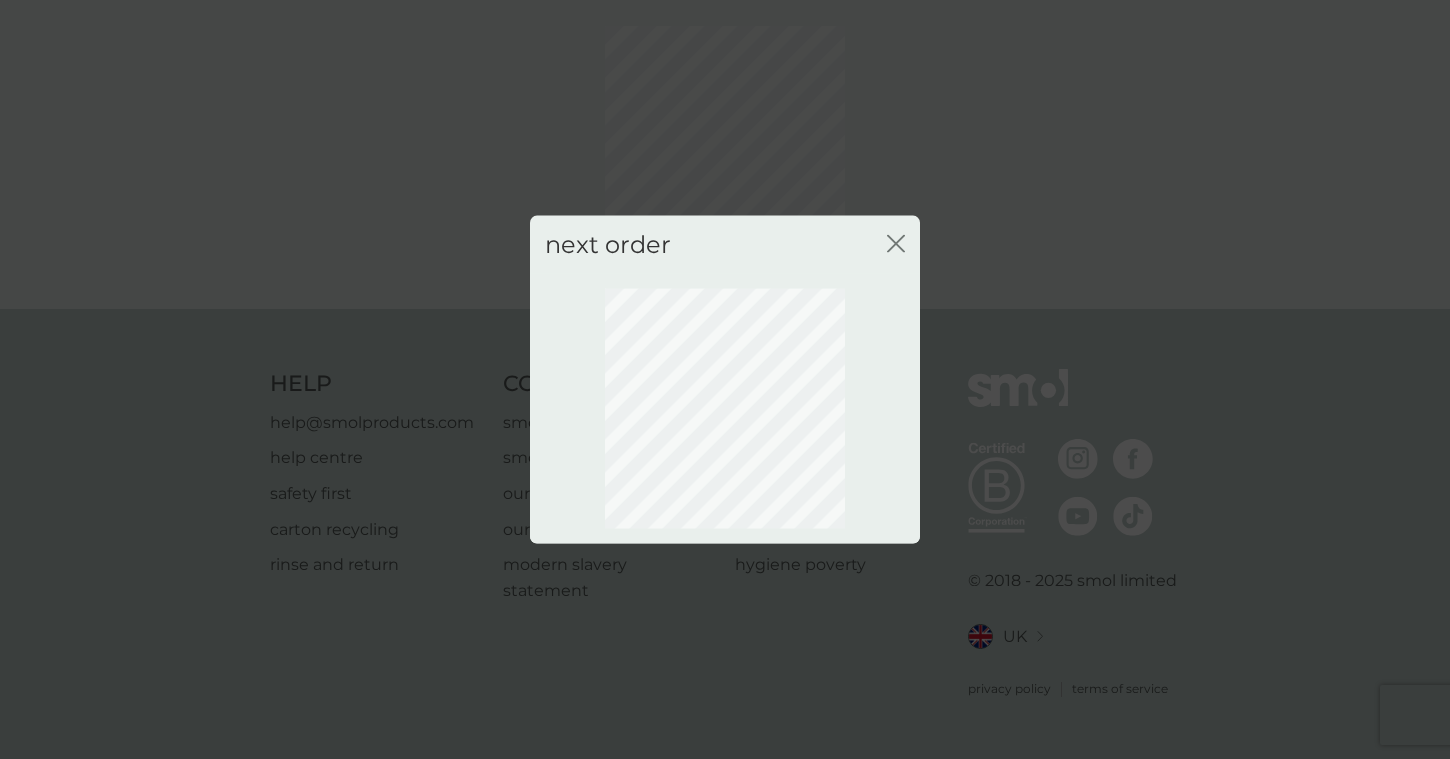 scroll, scrollTop: 78, scrollLeft: 0, axis: vertical 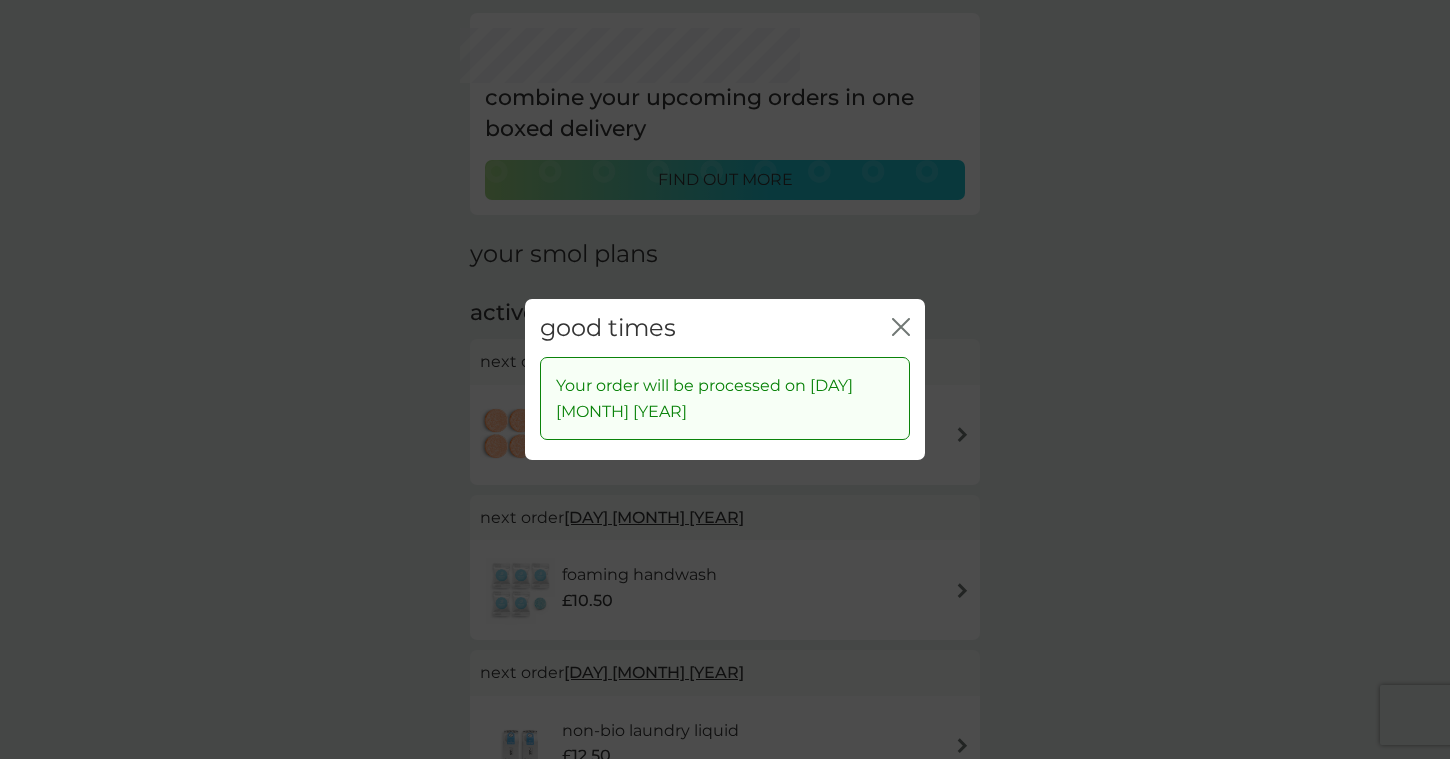 click on "close" 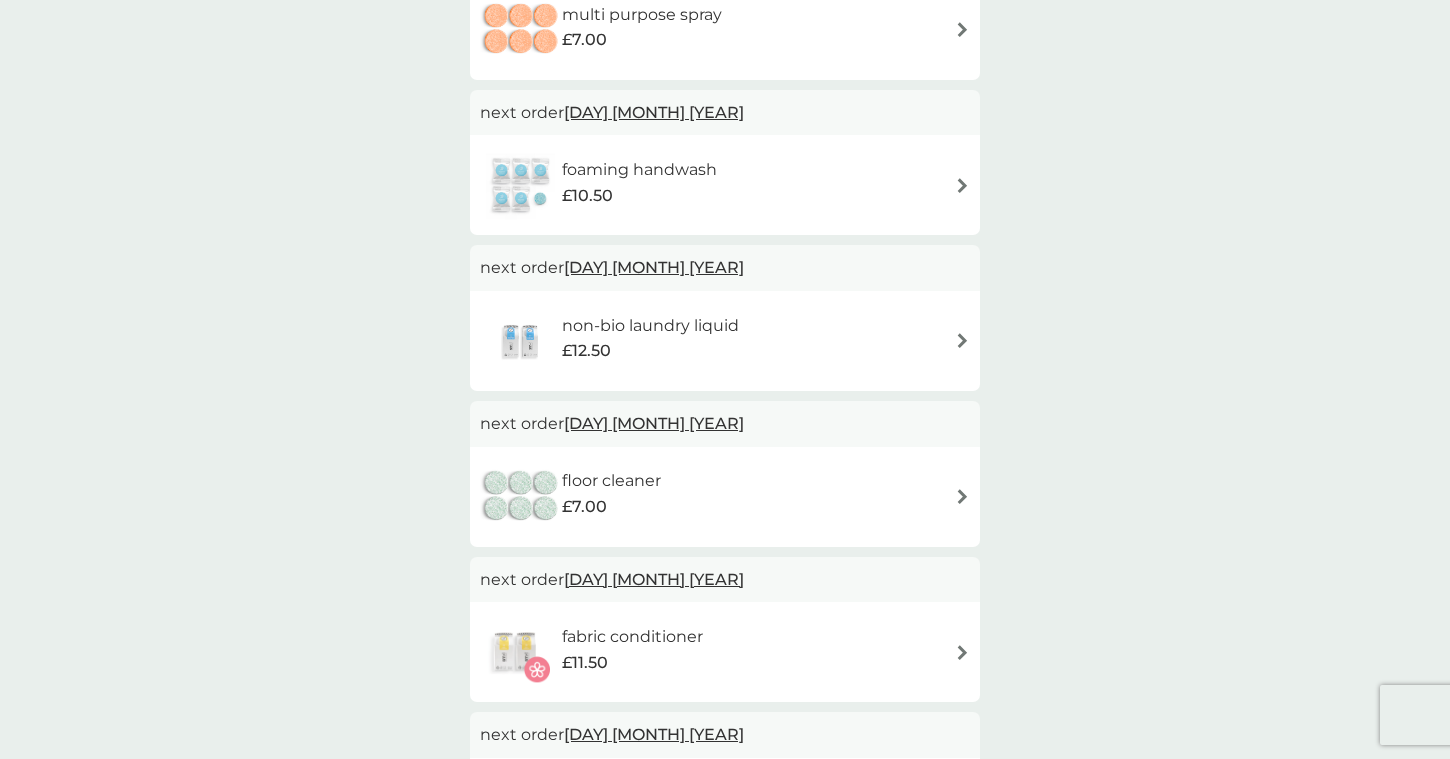 scroll, scrollTop: 484, scrollLeft: 0, axis: vertical 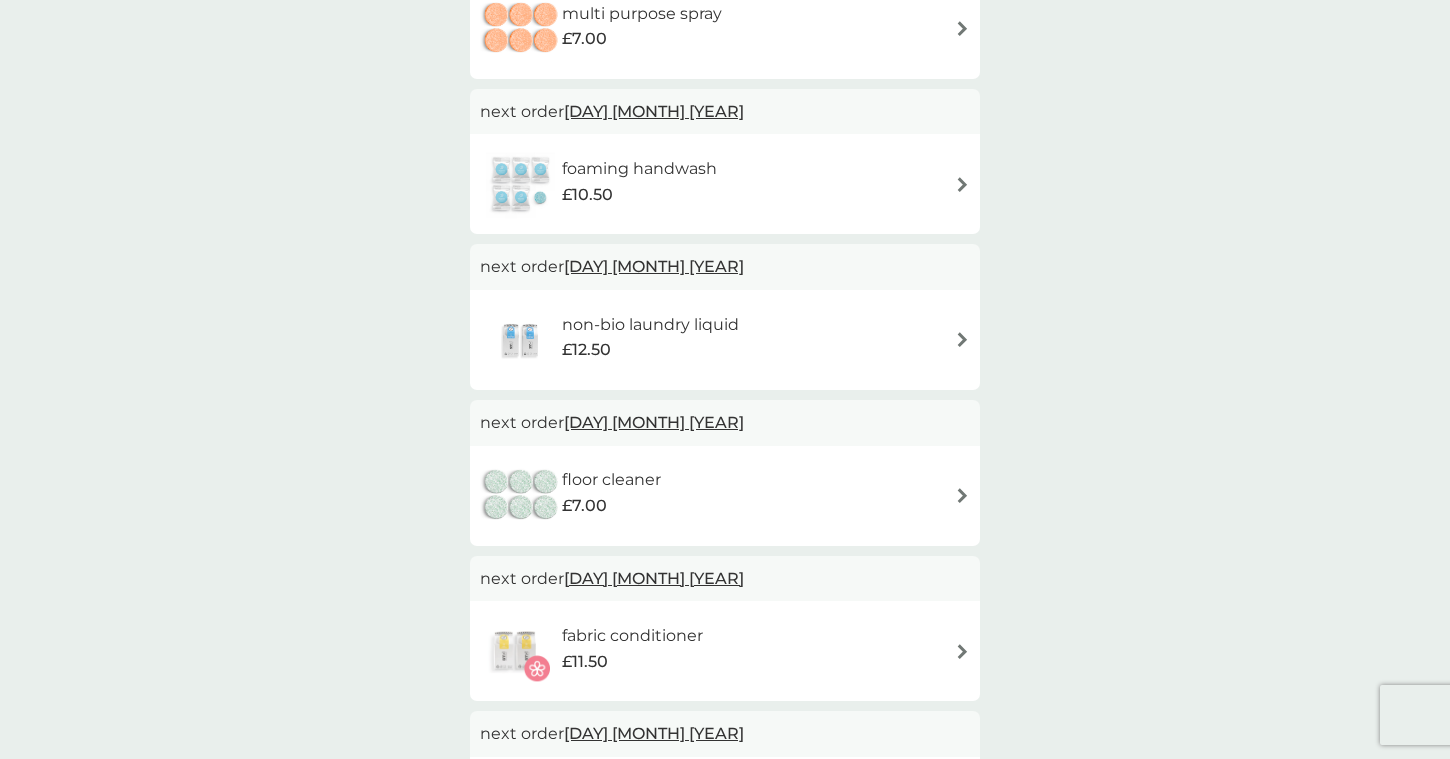 click on "[DAY] [MONTH] [YEAR]" at bounding box center [654, 422] 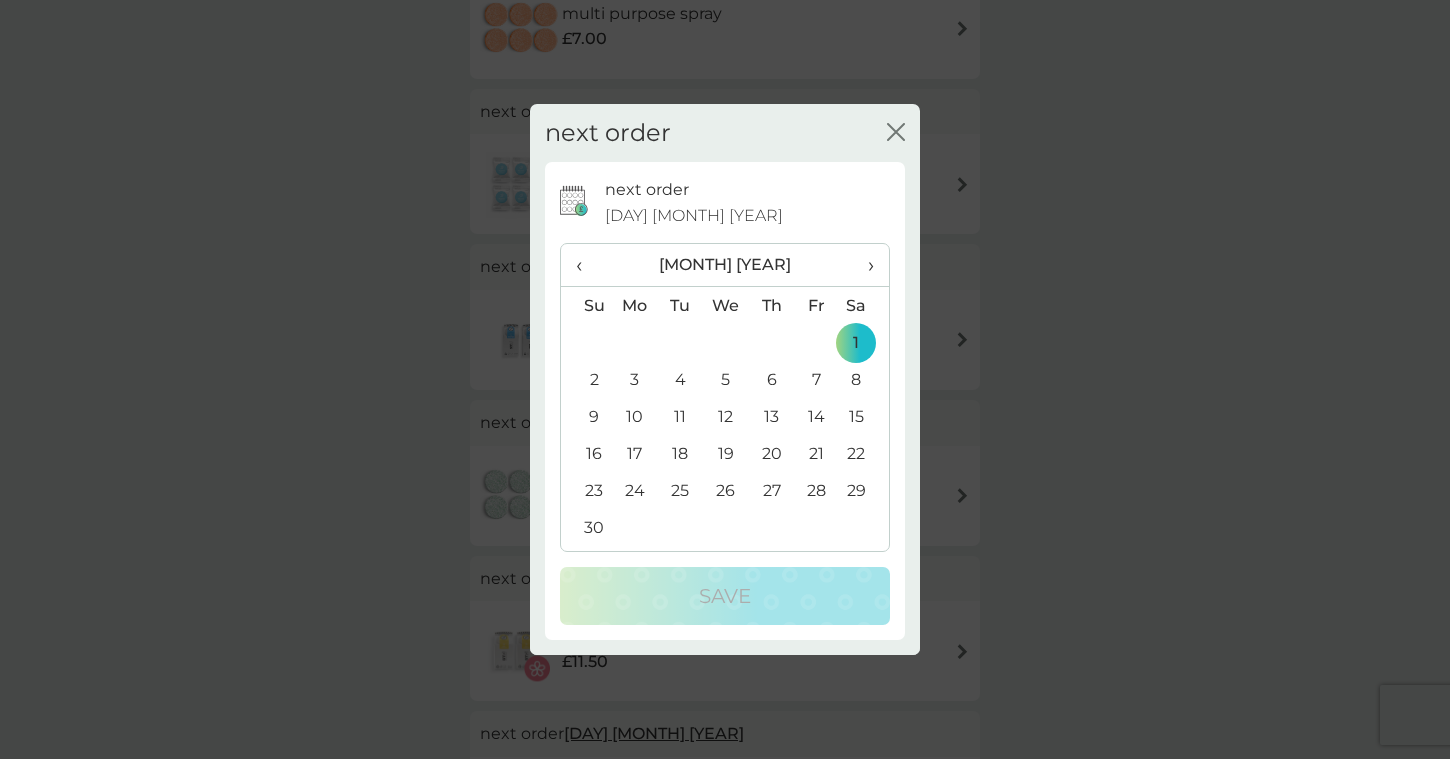 click on "›" at bounding box center [864, 265] 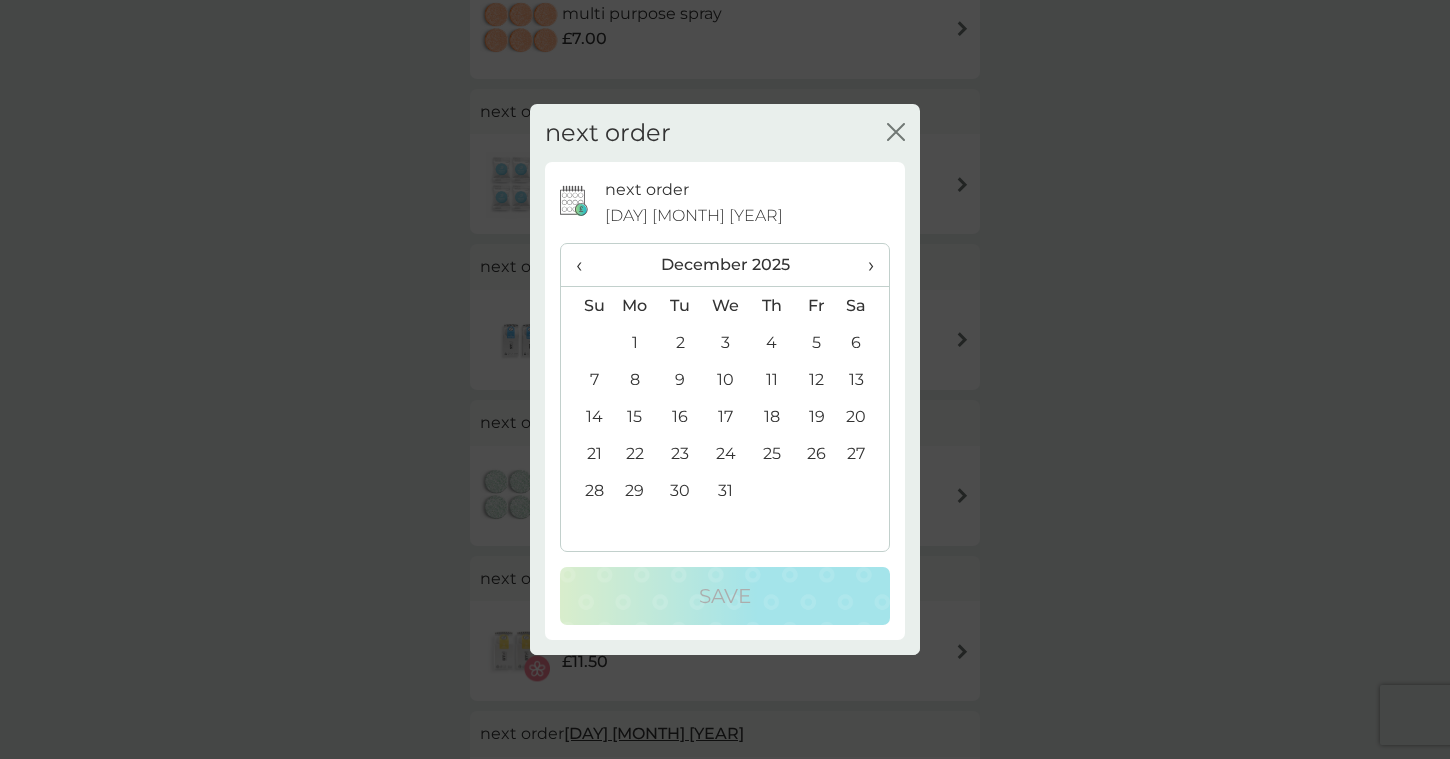 click on "1" at bounding box center [635, 342] 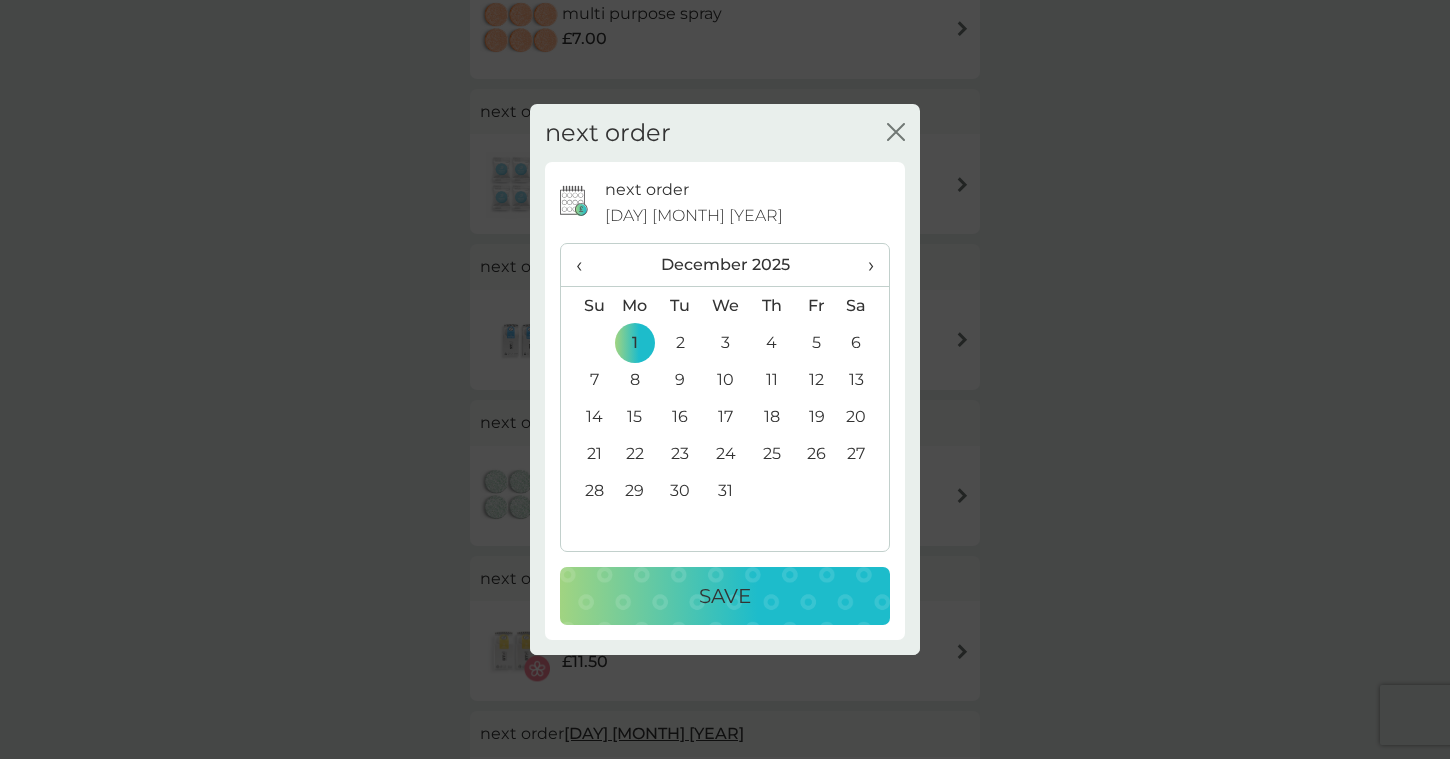 click on "Save" at bounding box center [725, 596] 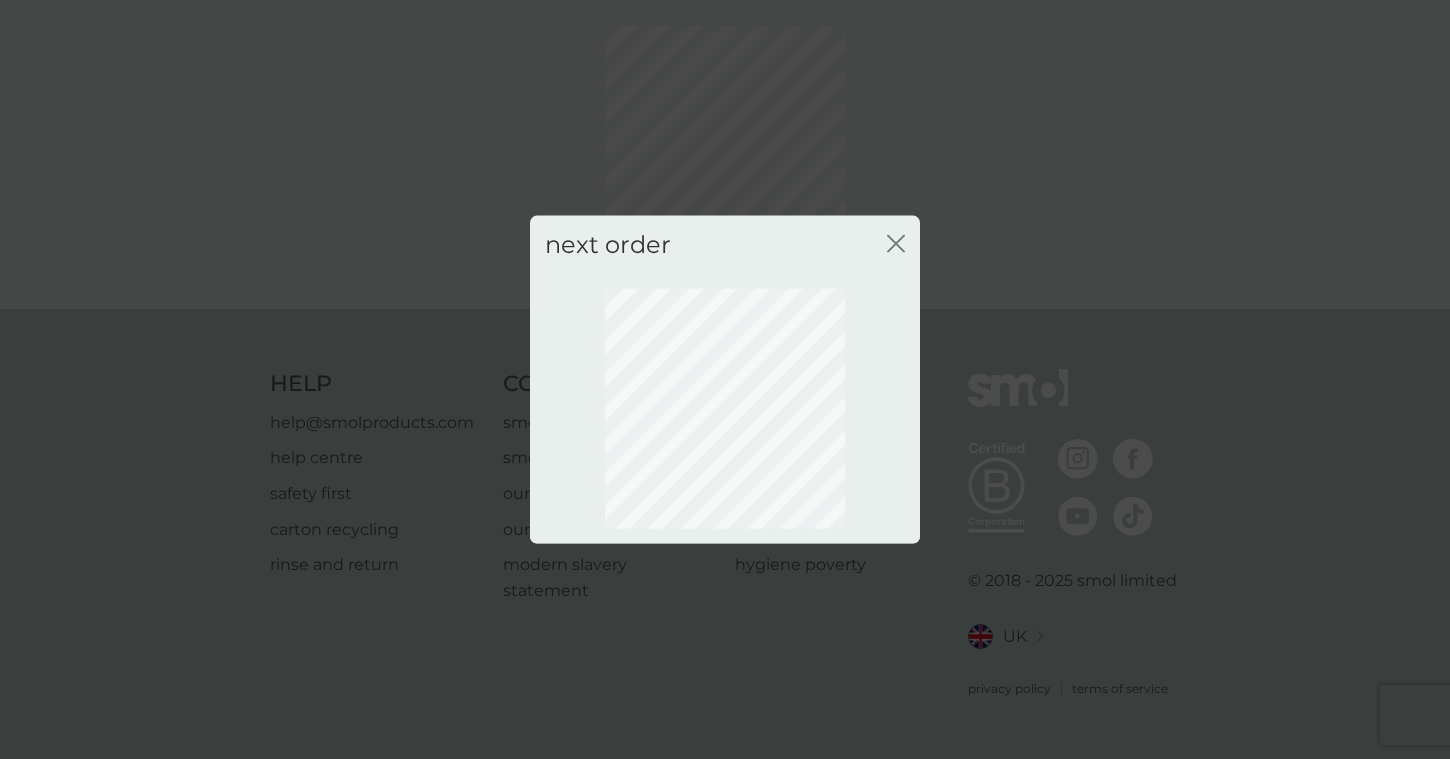 scroll, scrollTop: 78, scrollLeft: 0, axis: vertical 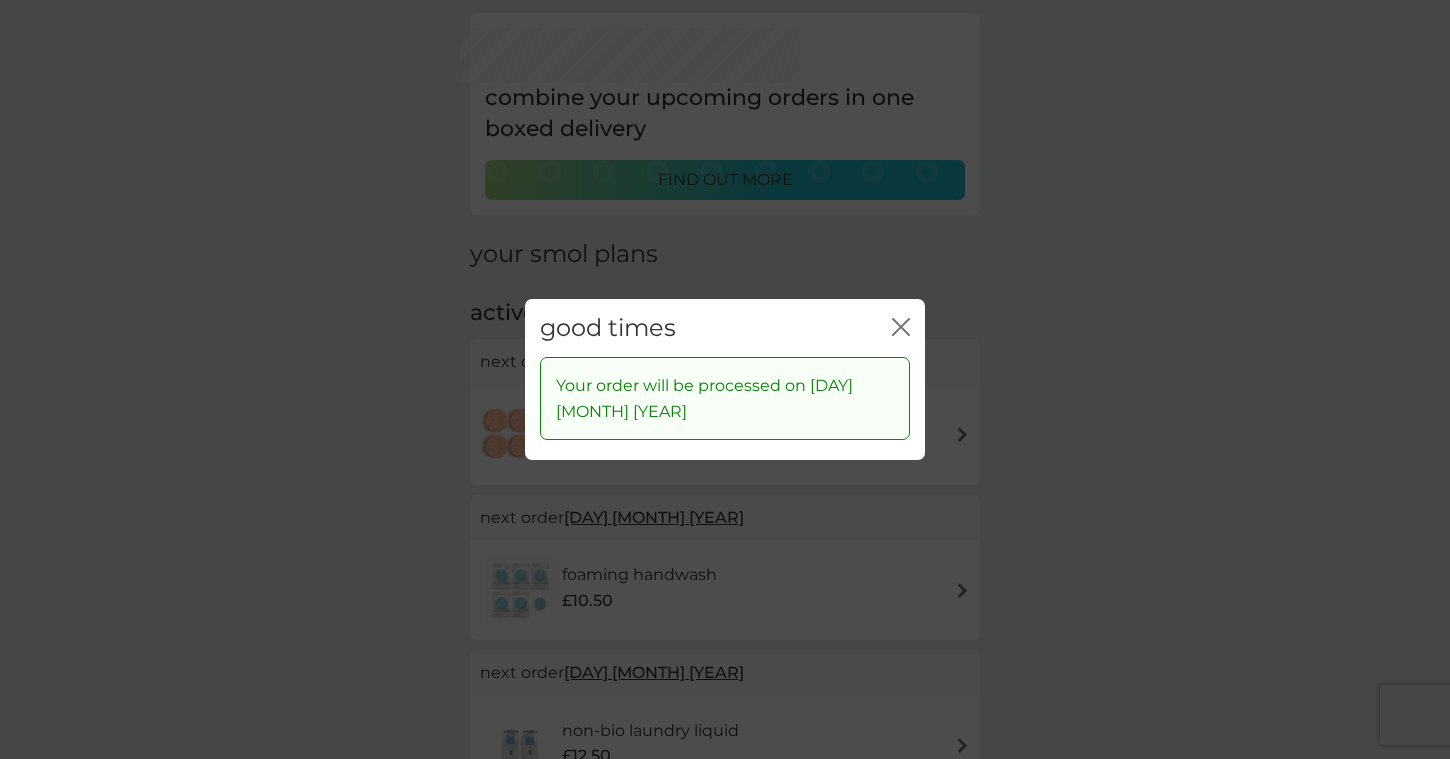 click on "close" 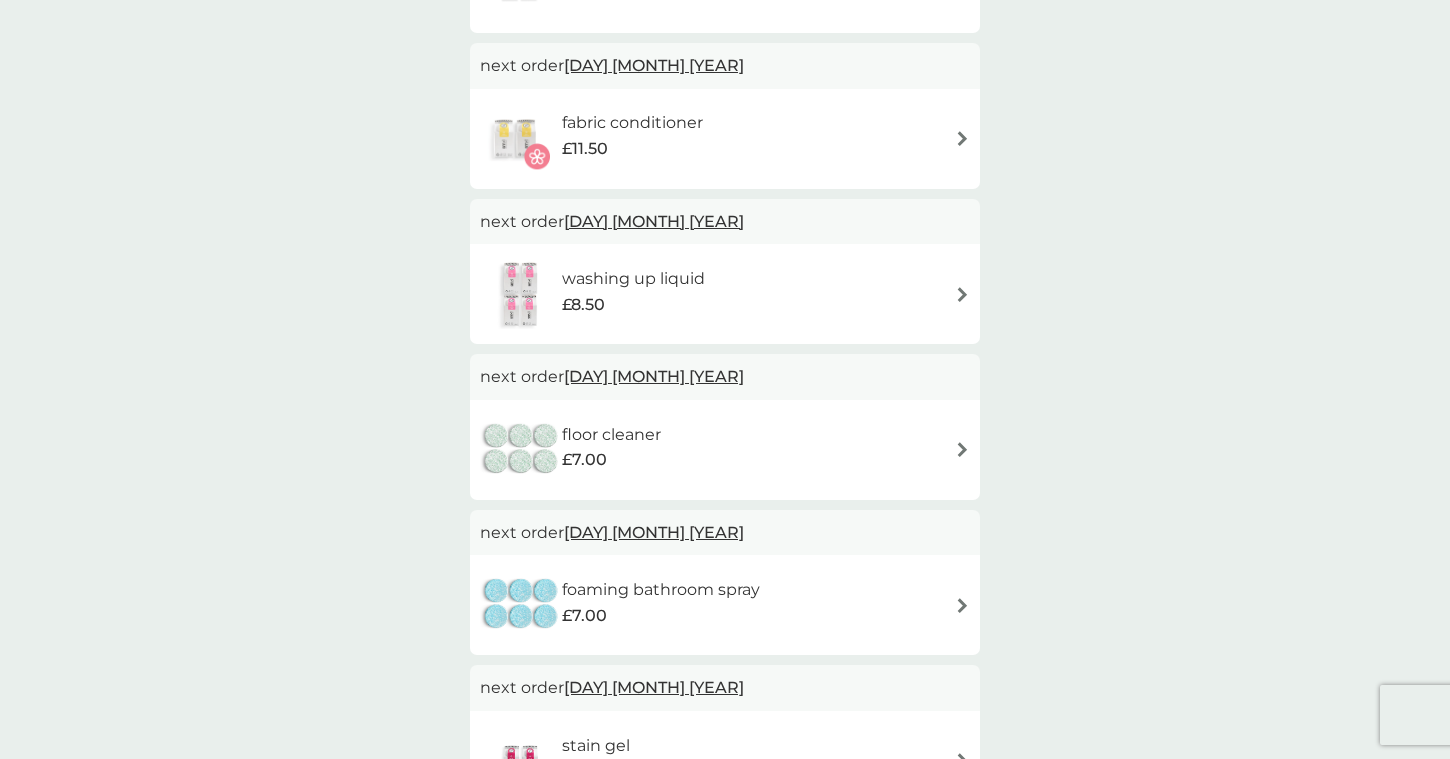scroll, scrollTop: 845, scrollLeft: 0, axis: vertical 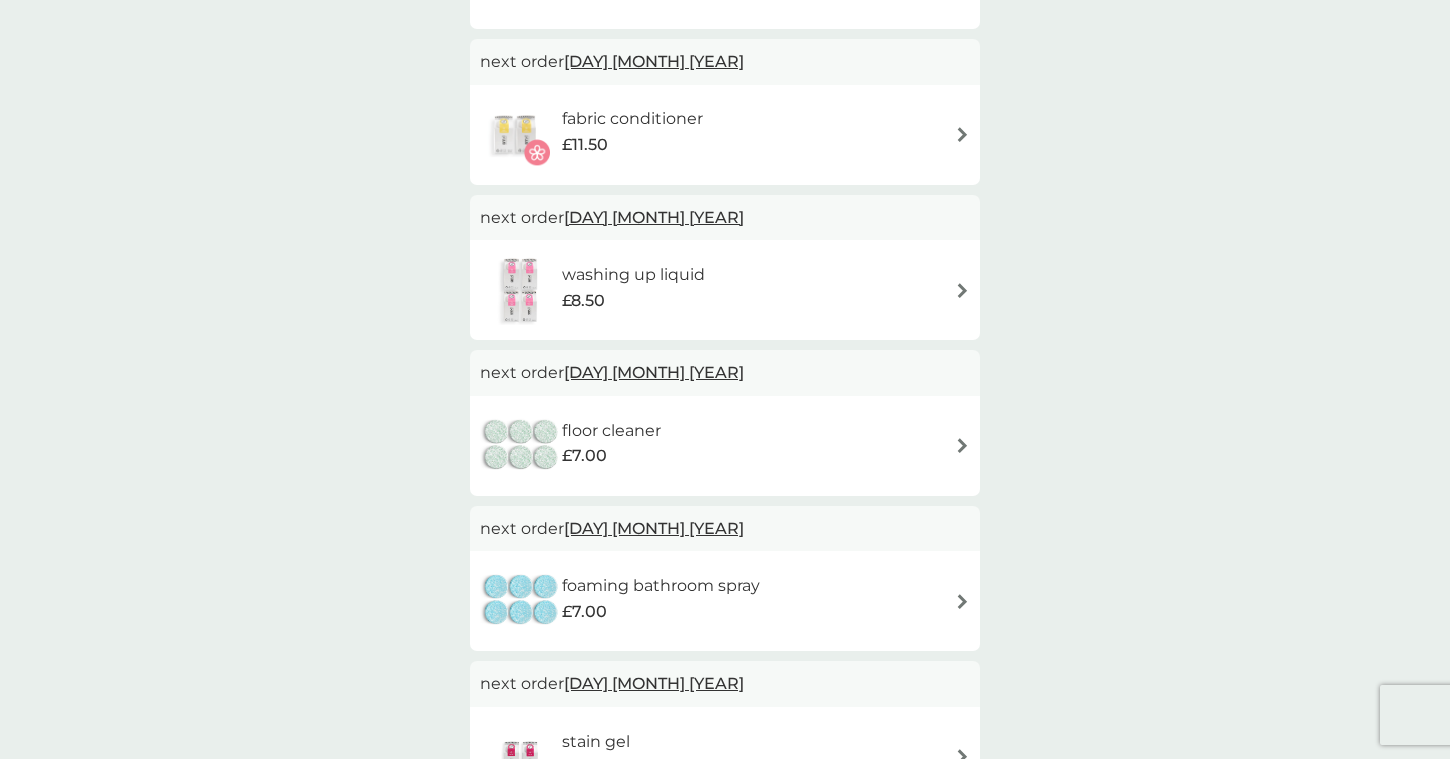 click on "[DAY] [MONTH] [YEAR]" at bounding box center [654, 528] 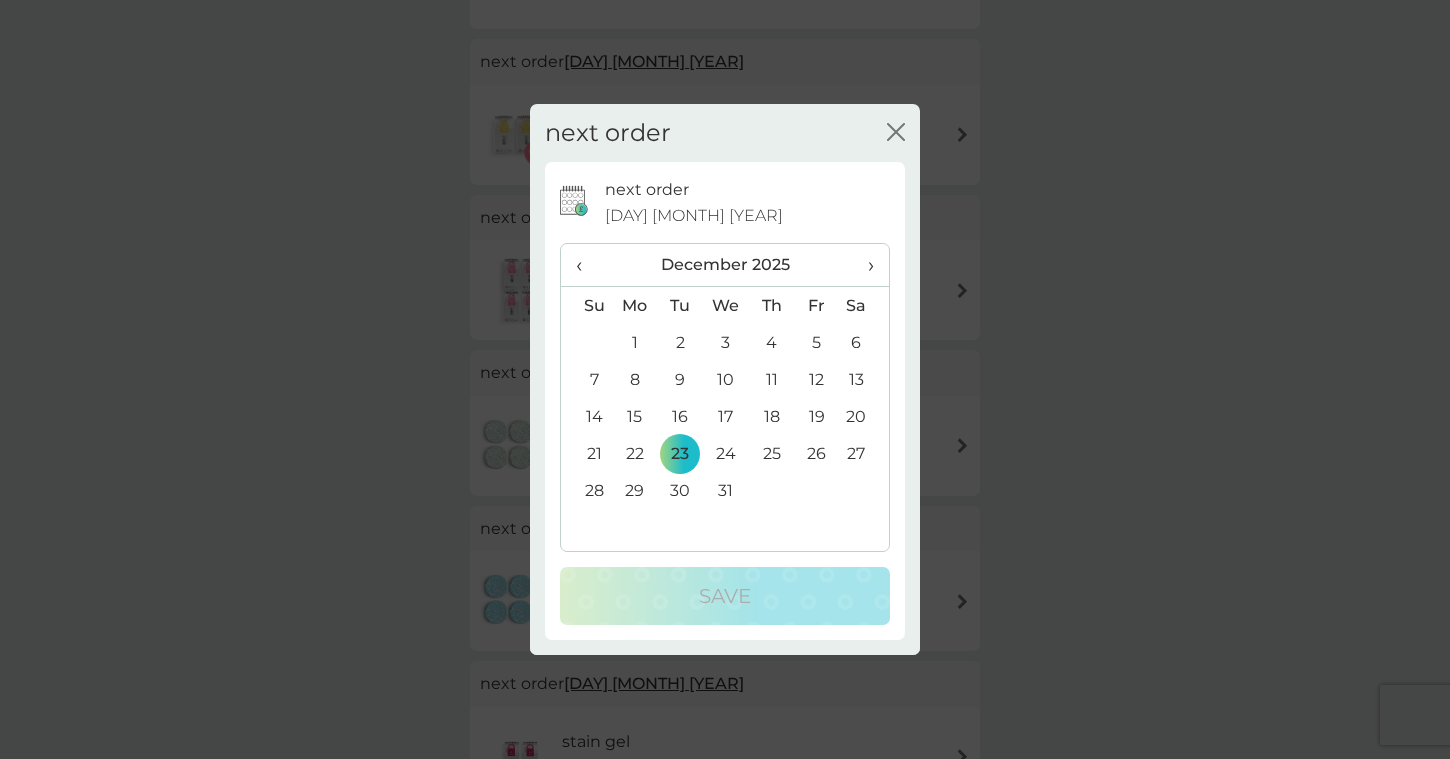 click on "›" at bounding box center [864, 265] 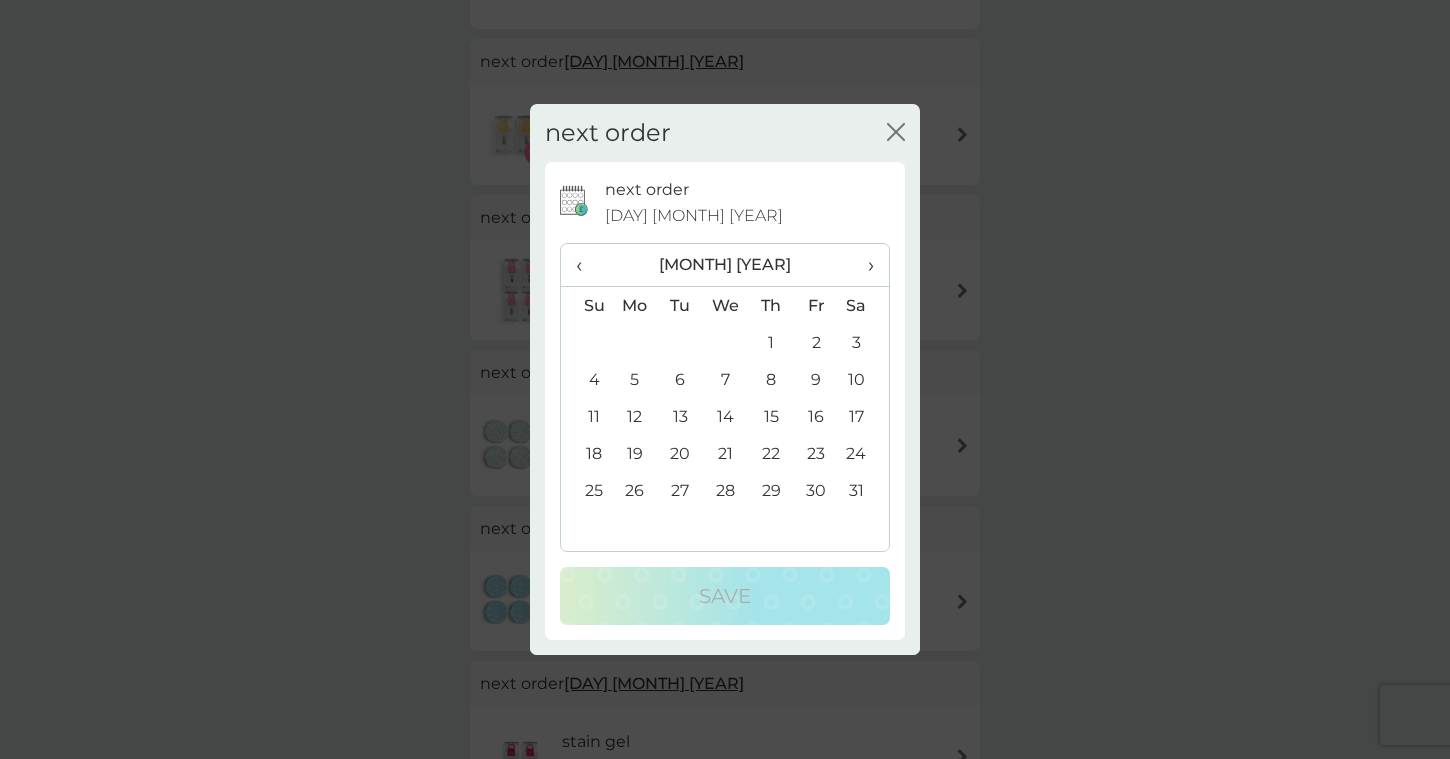click on "›" at bounding box center (864, 265) 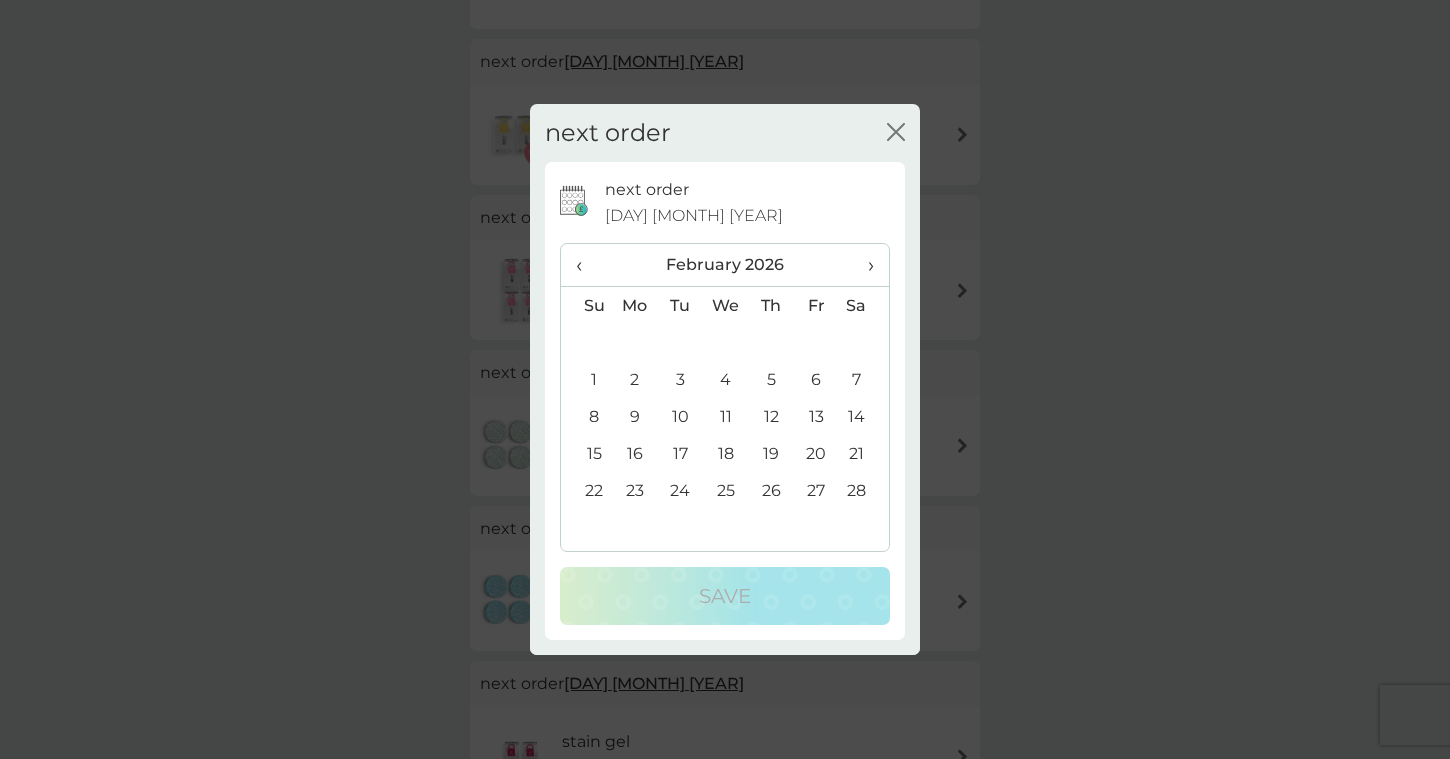 click on "1" at bounding box center (586, 379) 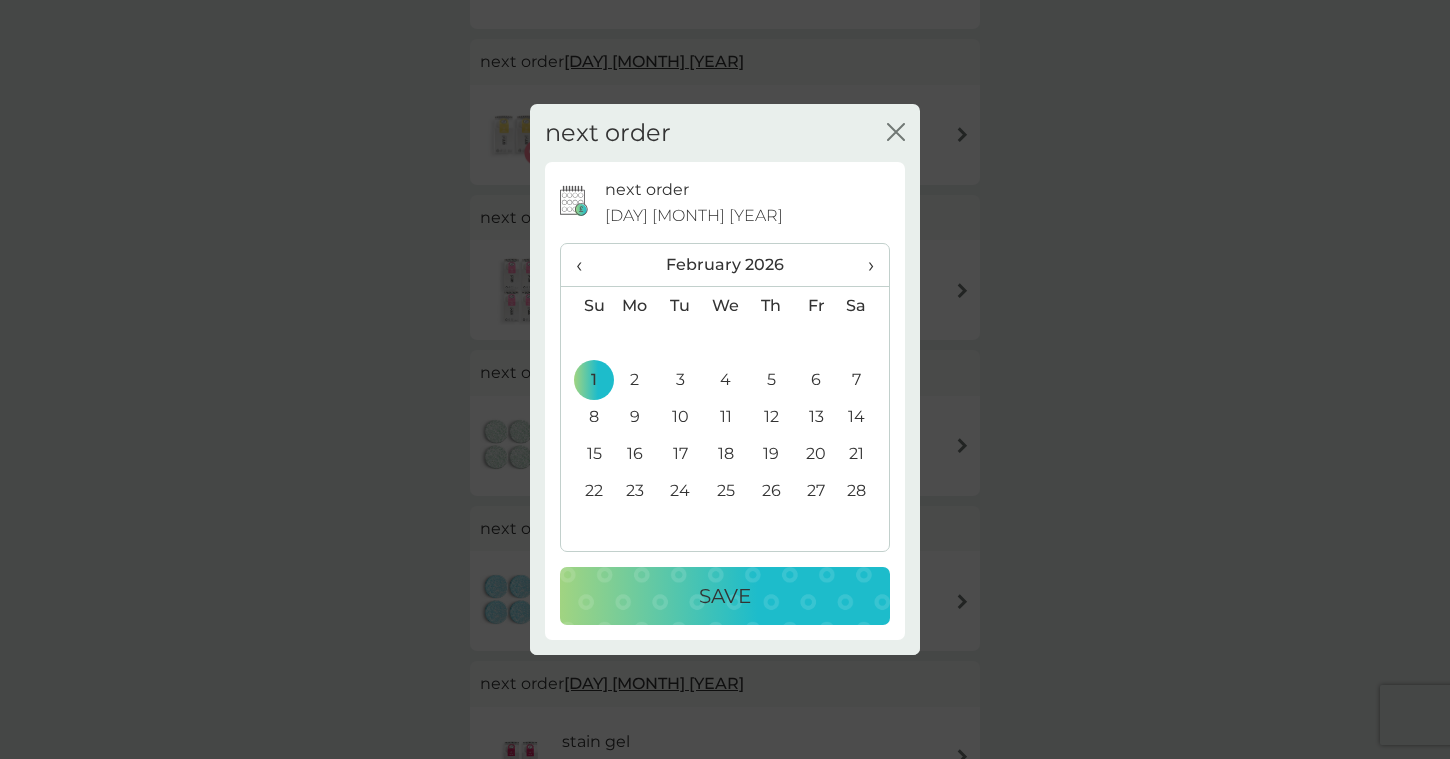 click on "Save" at bounding box center (725, 596) 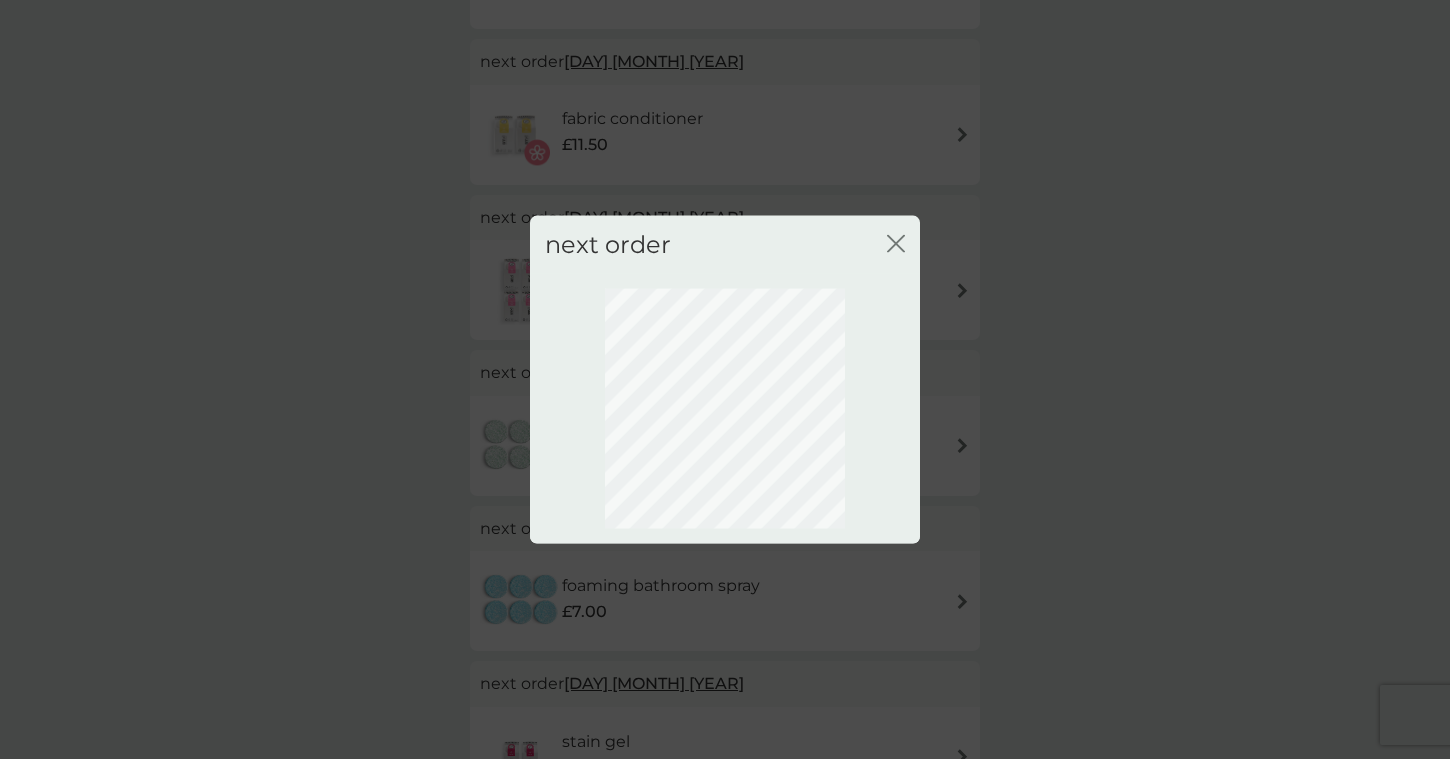 scroll, scrollTop: 78, scrollLeft: 0, axis: vertical 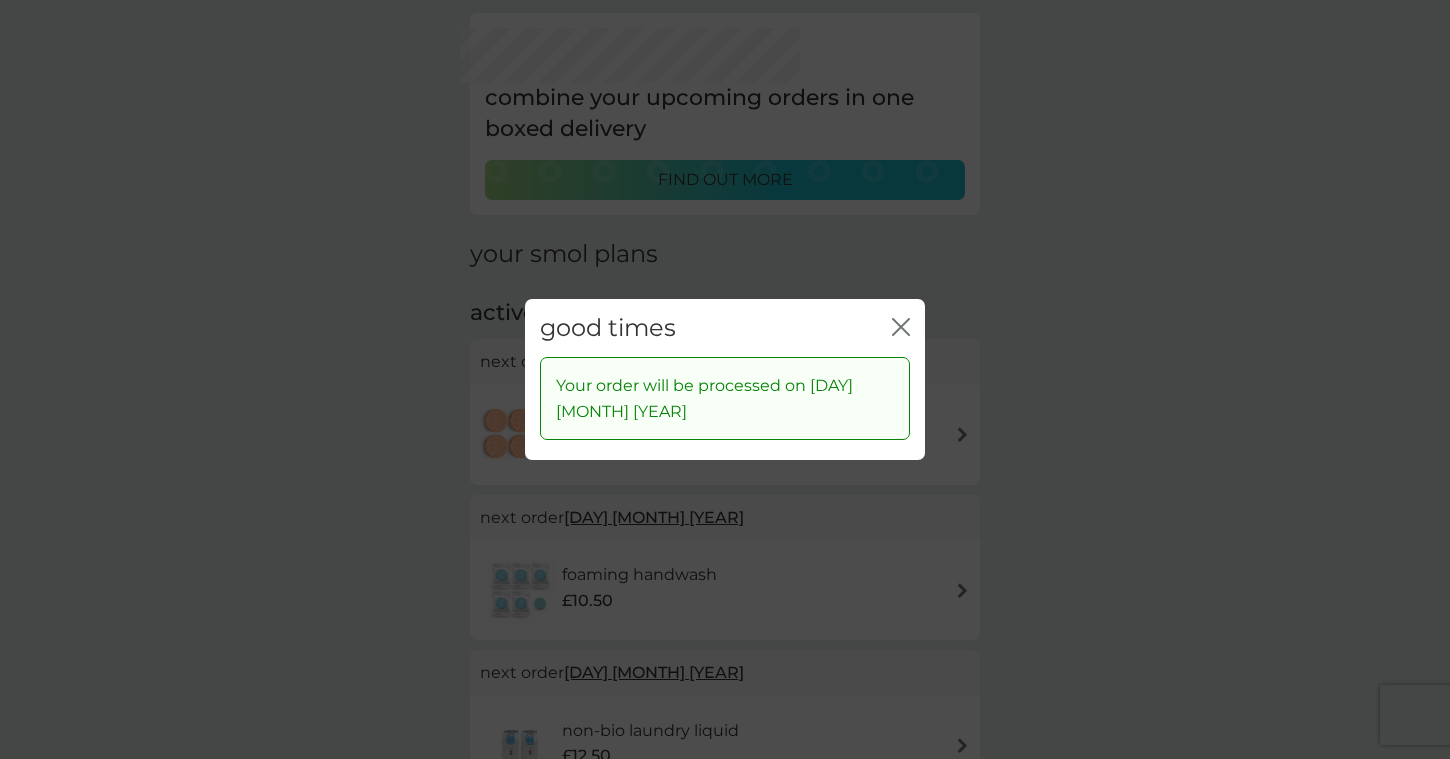 click 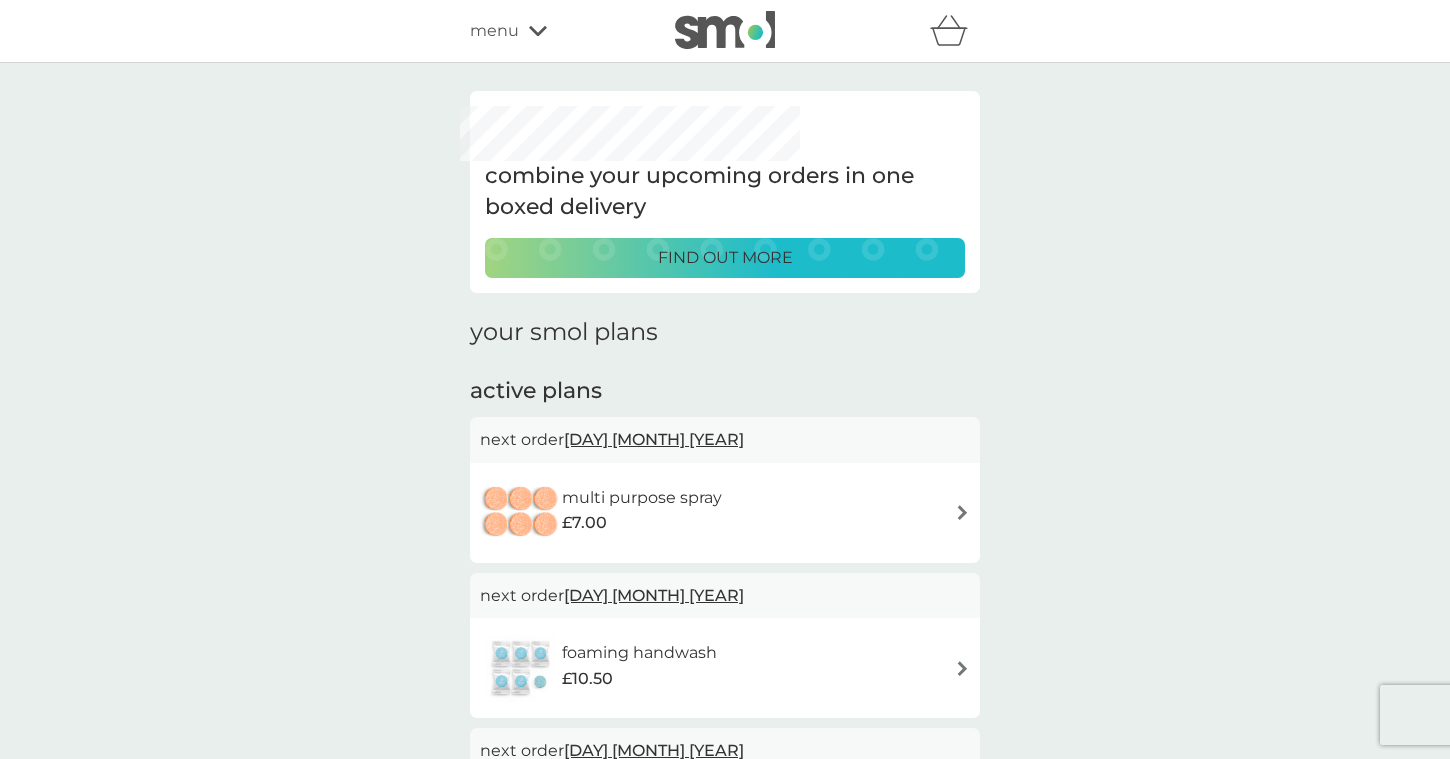 scroll, scrollTop: 0, scrollLeft: 0, axis: both 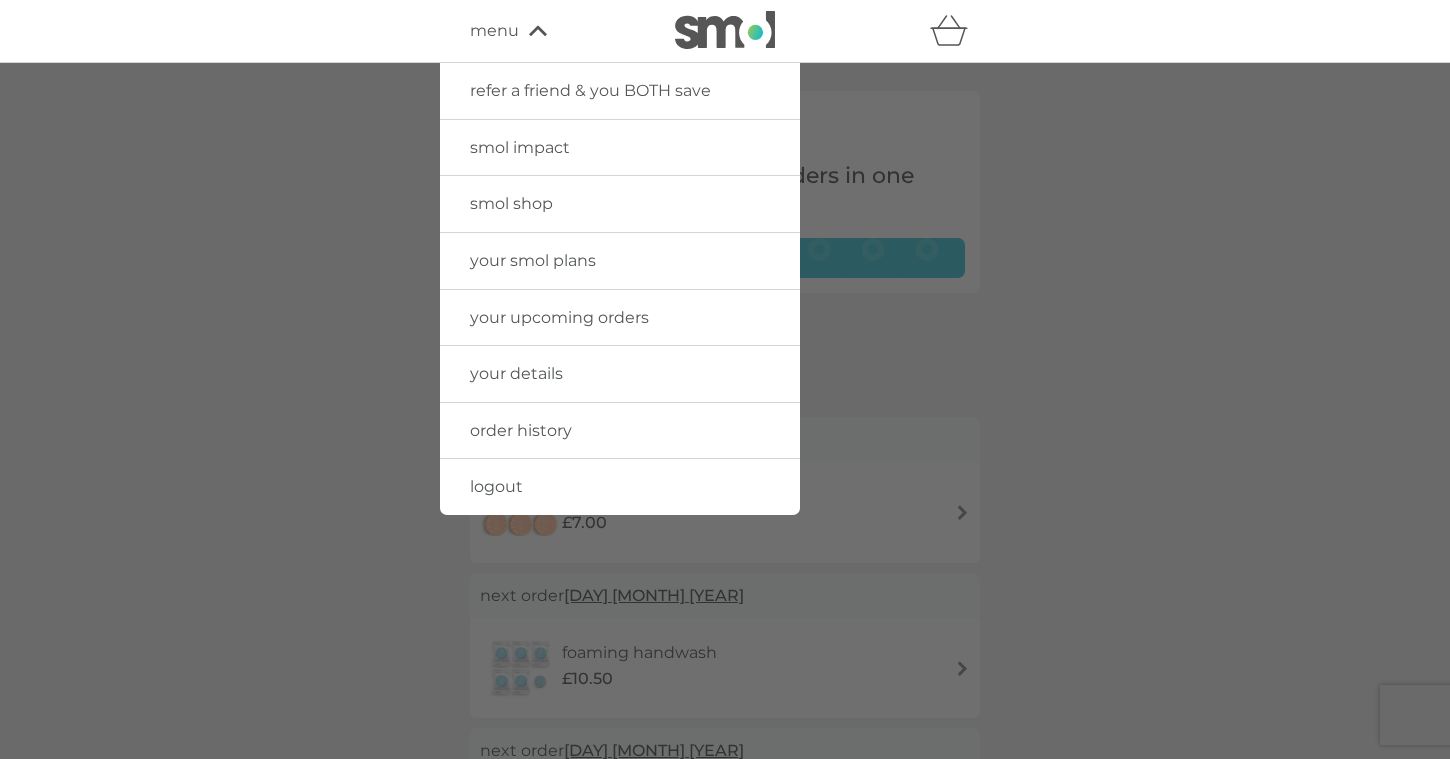click on "smol shop" at bounding box center [620, 204] 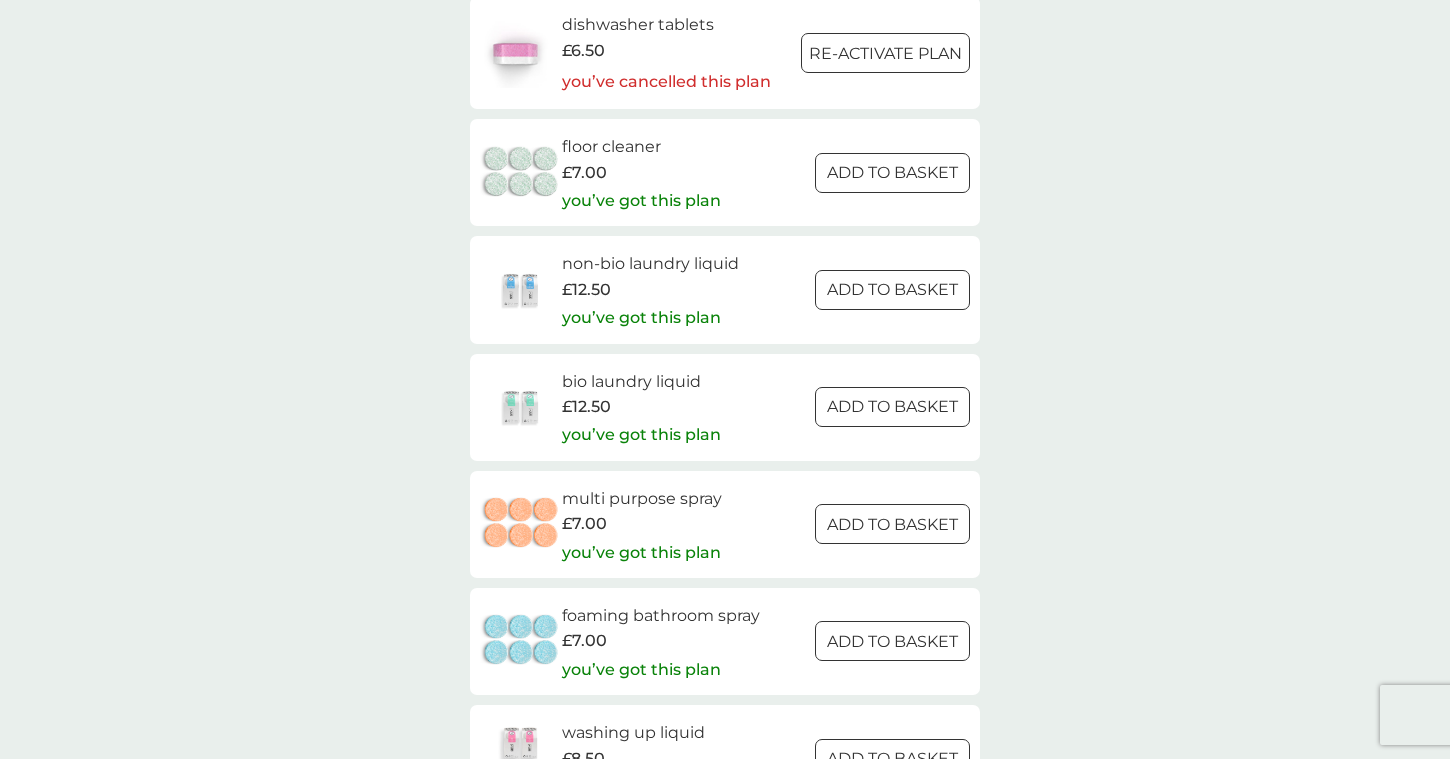 scroll, scrollTop: 2298, scrollLeft: 0, axis: vertical 